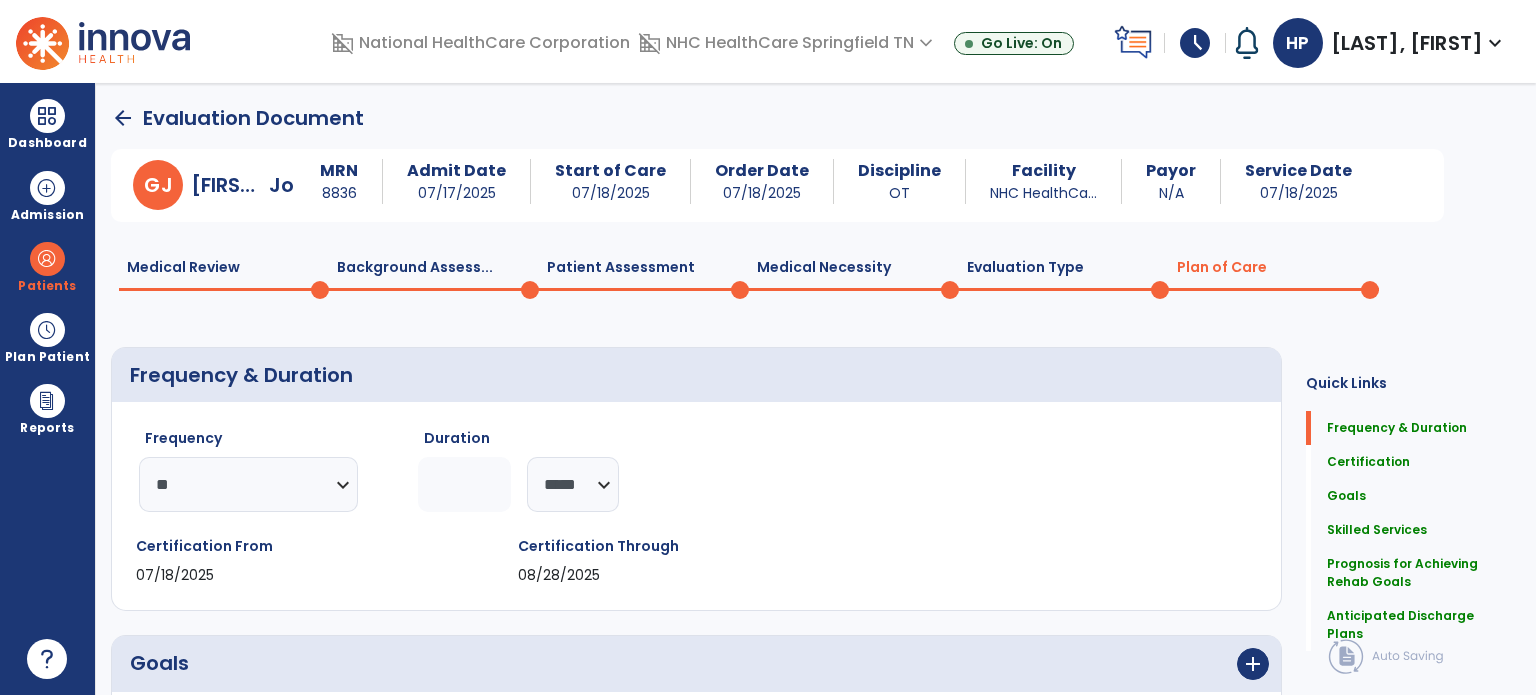 select on "**" 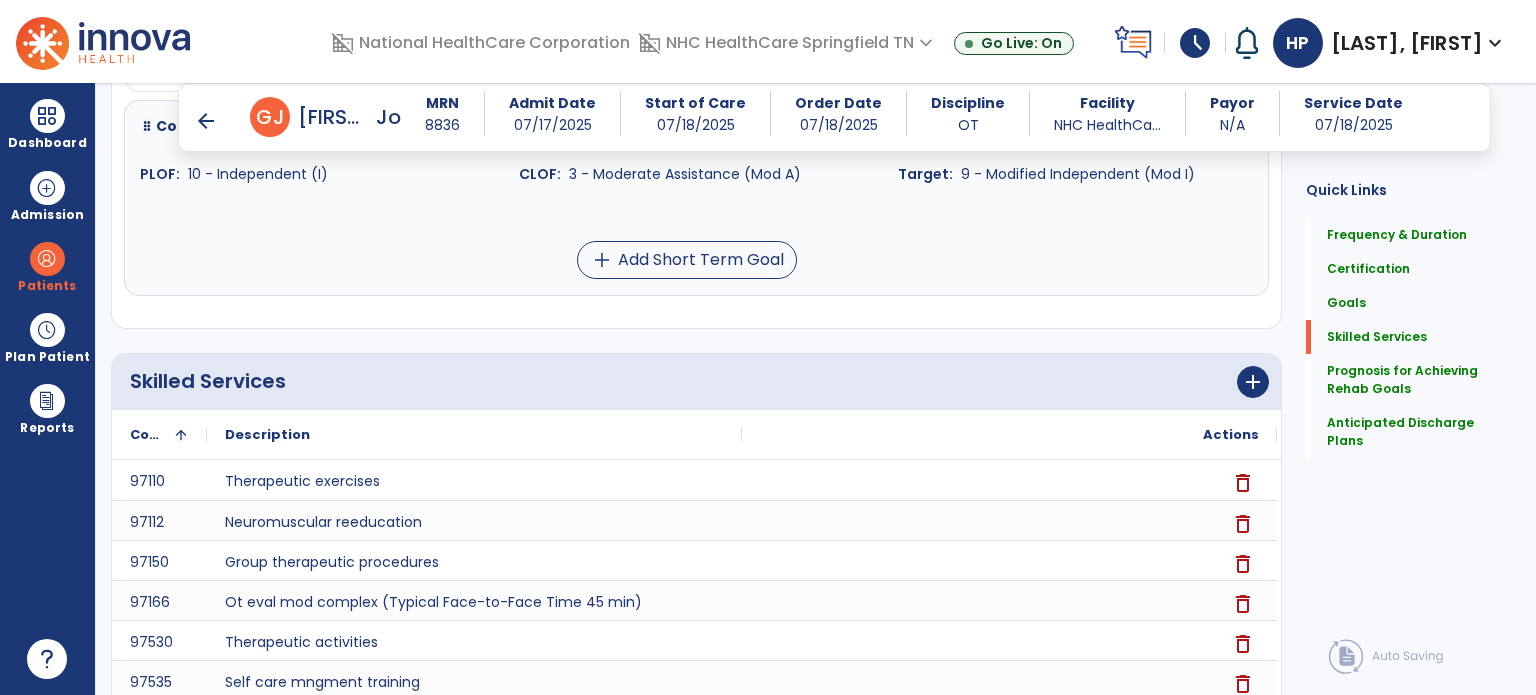 scroll, scrollTop: 1844, scrollLeft: 0, axis: vertical 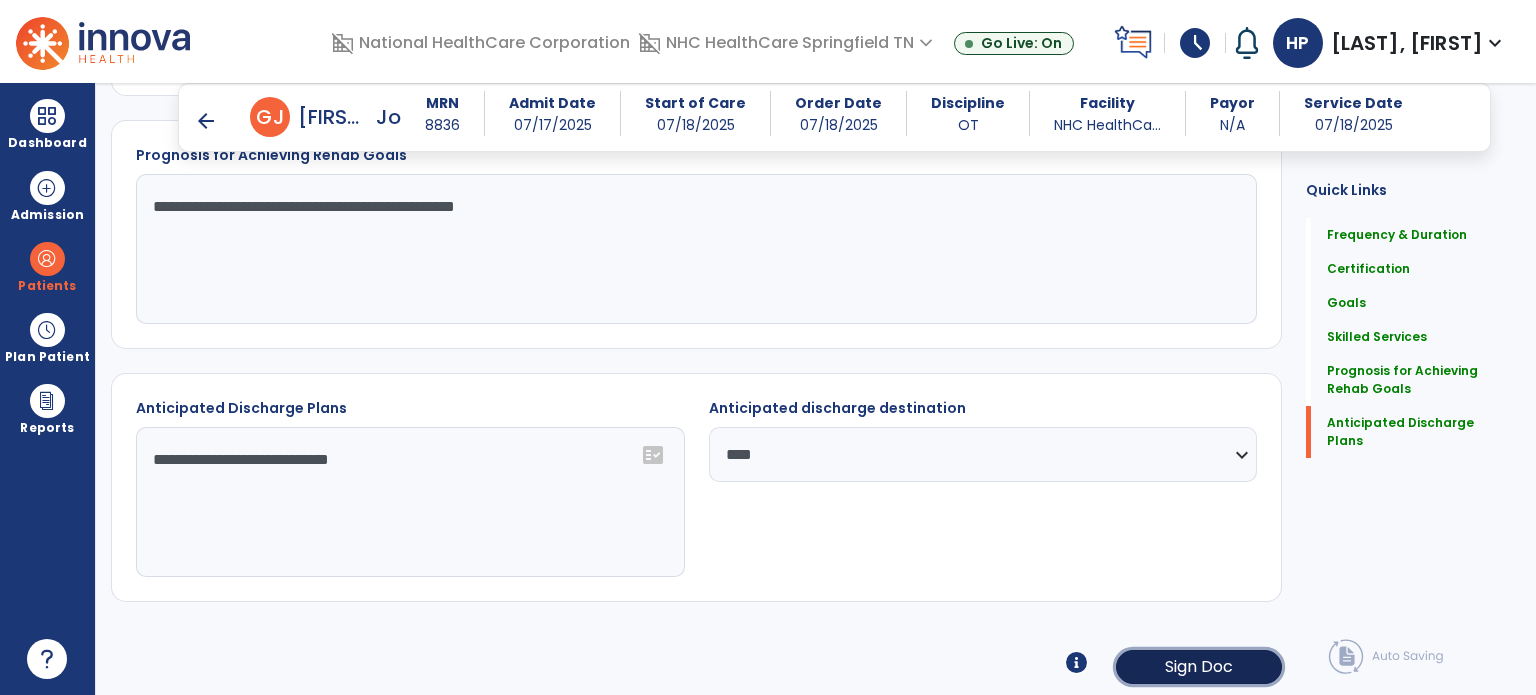 click on "Sign Doc" 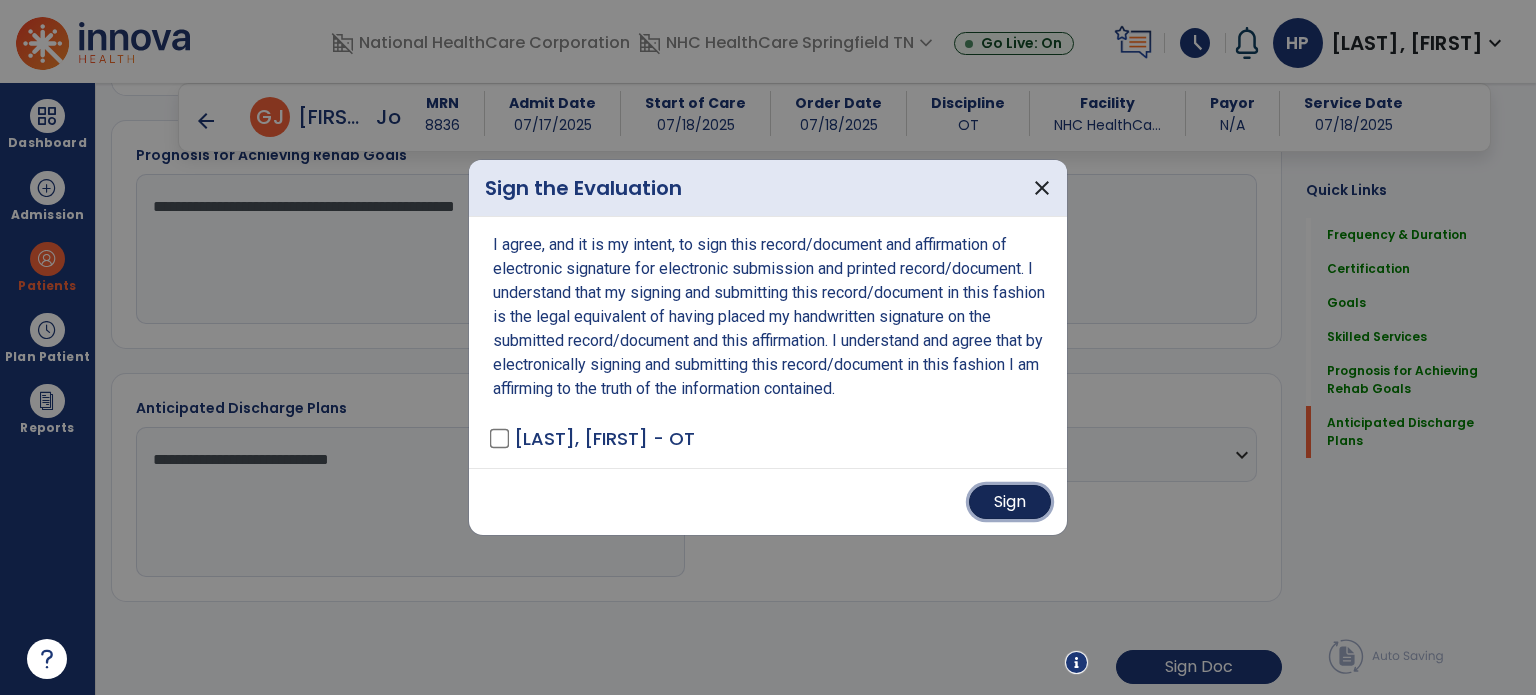 click on "Sign" at bounding box center (1010, 502) 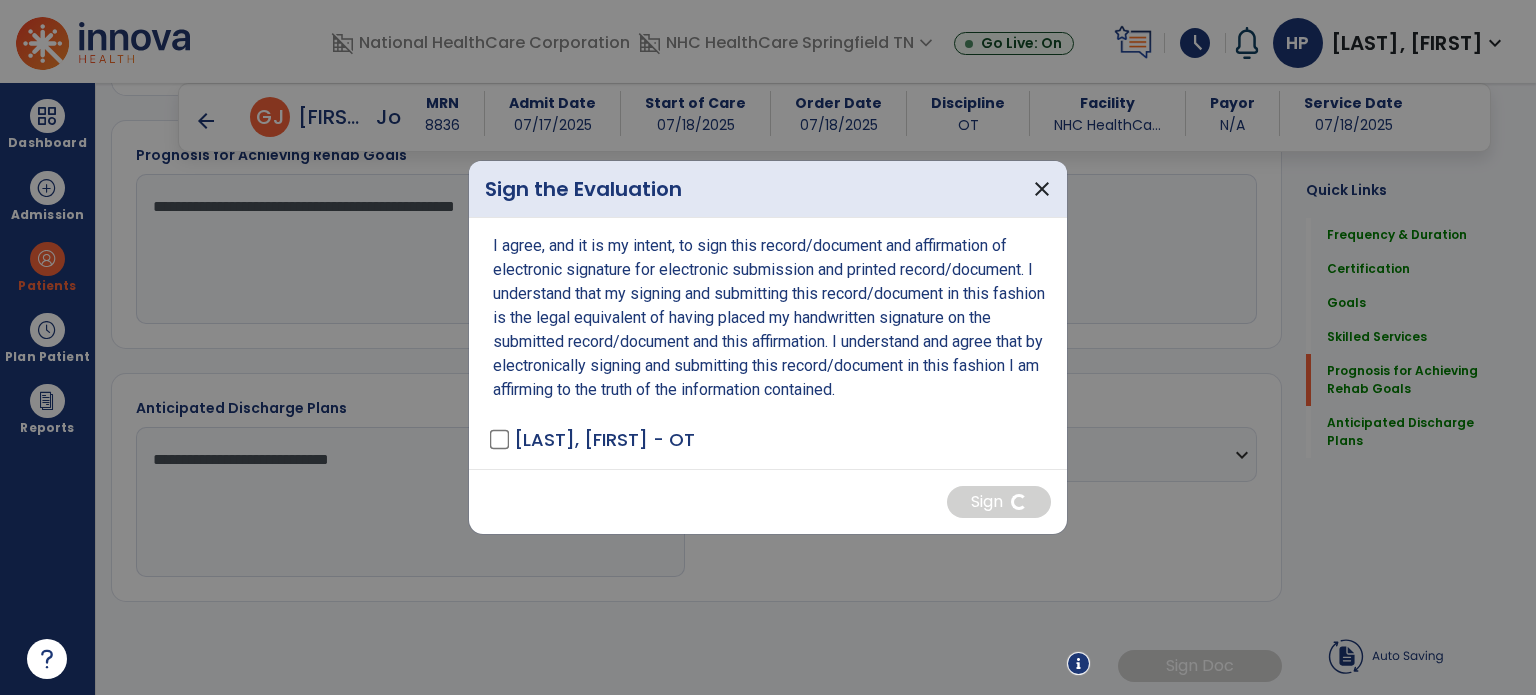 scroll, scrollTop: 1843, scrollLeft: 0, axis: vertical 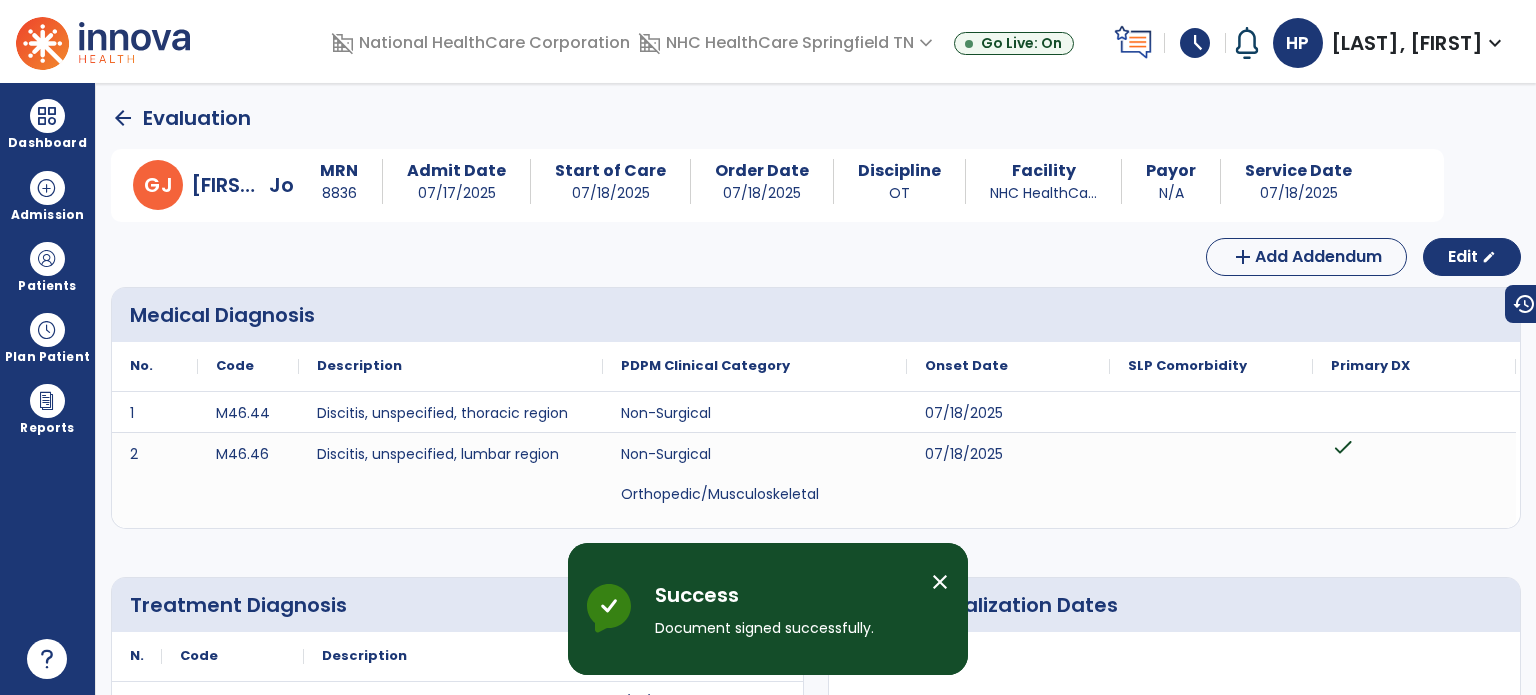 click on "arrow_back" 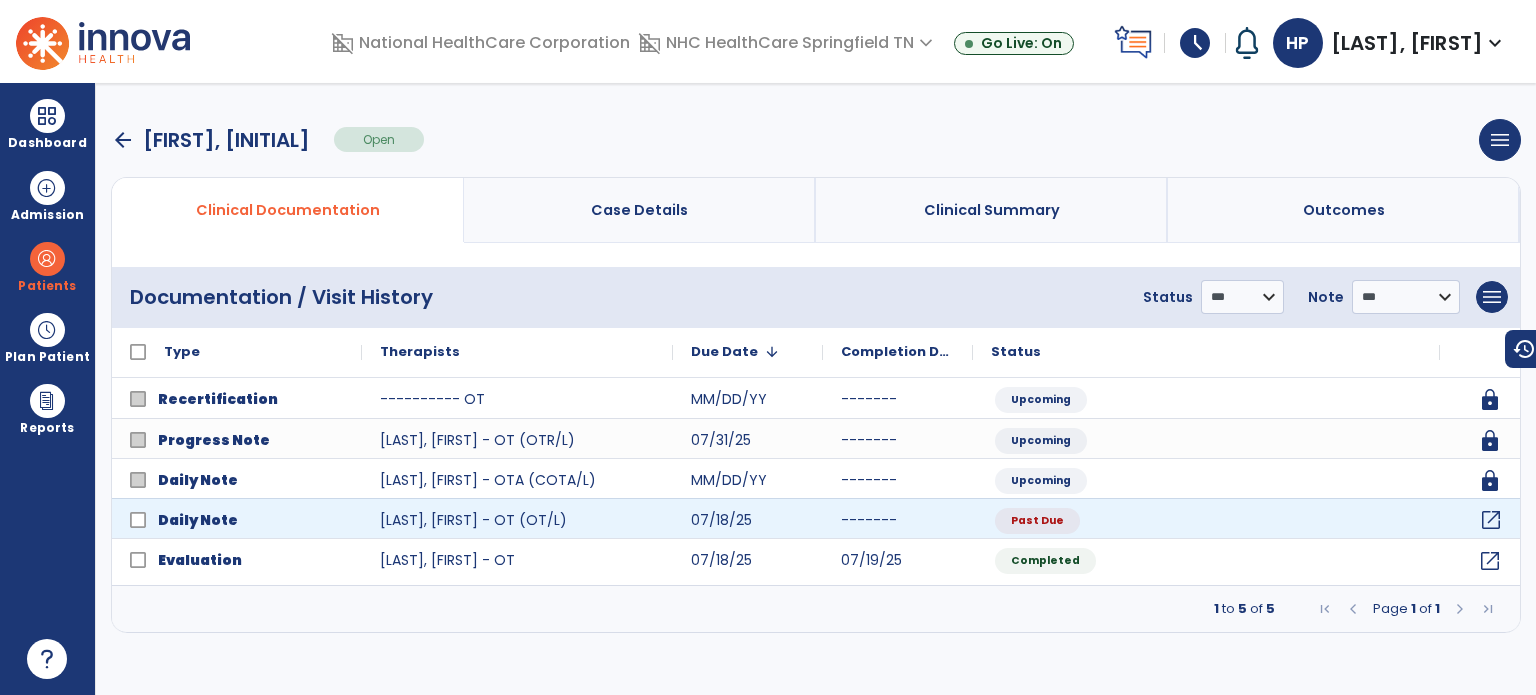 click on "open_in_new" 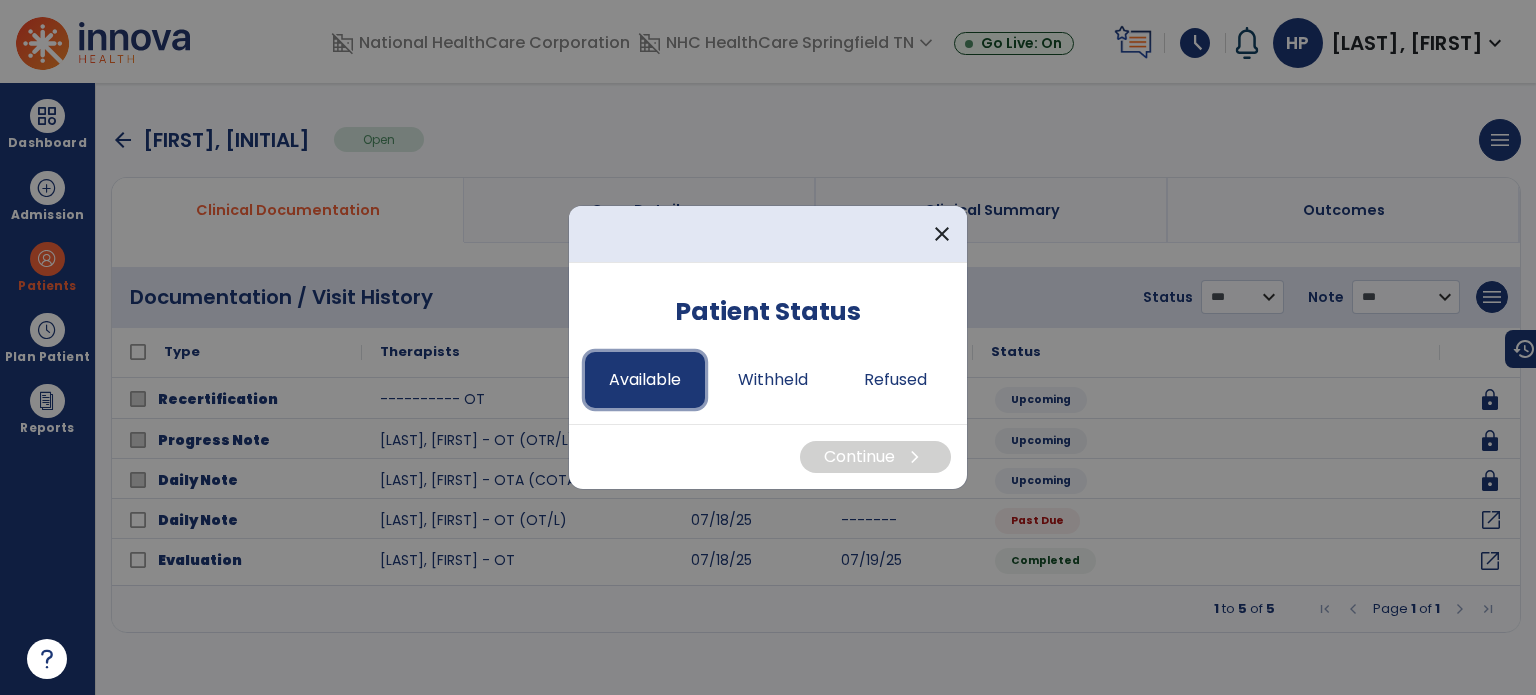 click on "Available" at bounding box center (645, 380) 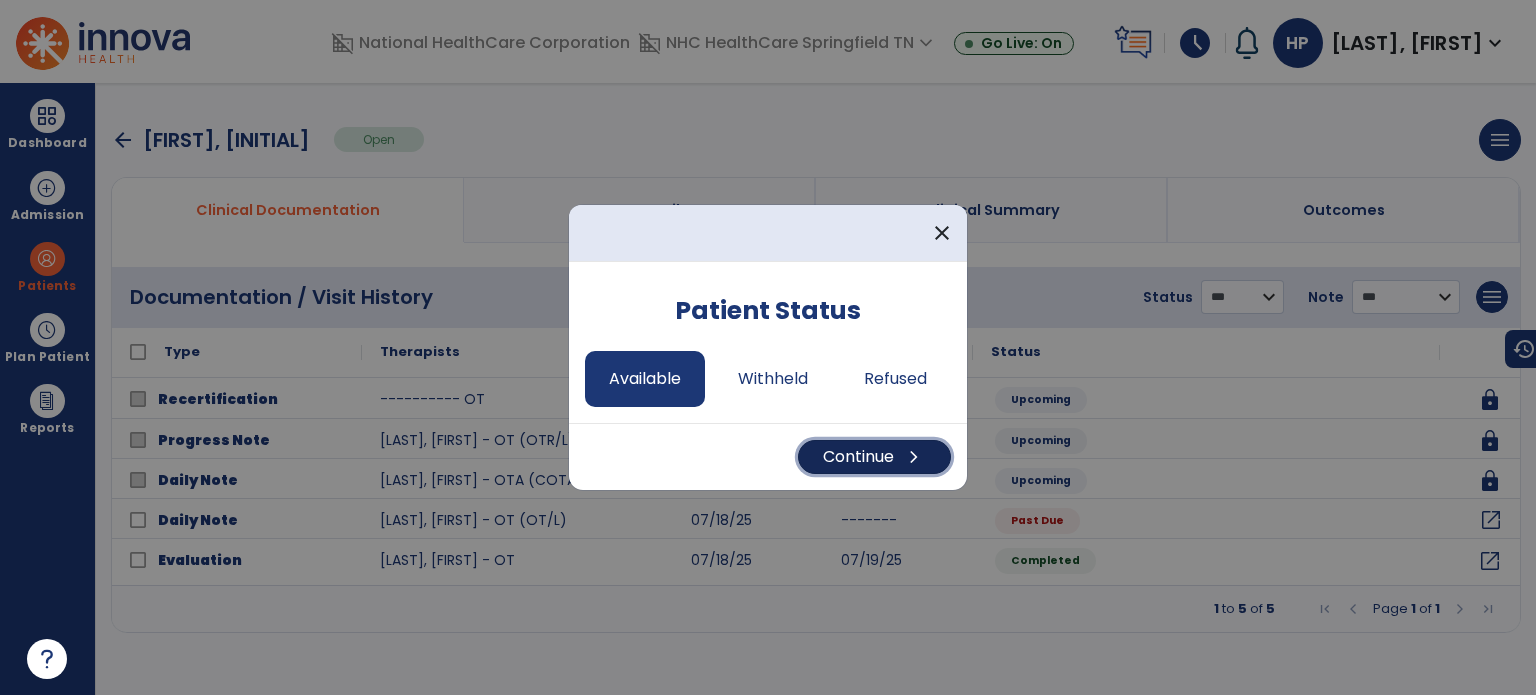 click on "Continue   chevron_right" at bounding box center [874, 457] 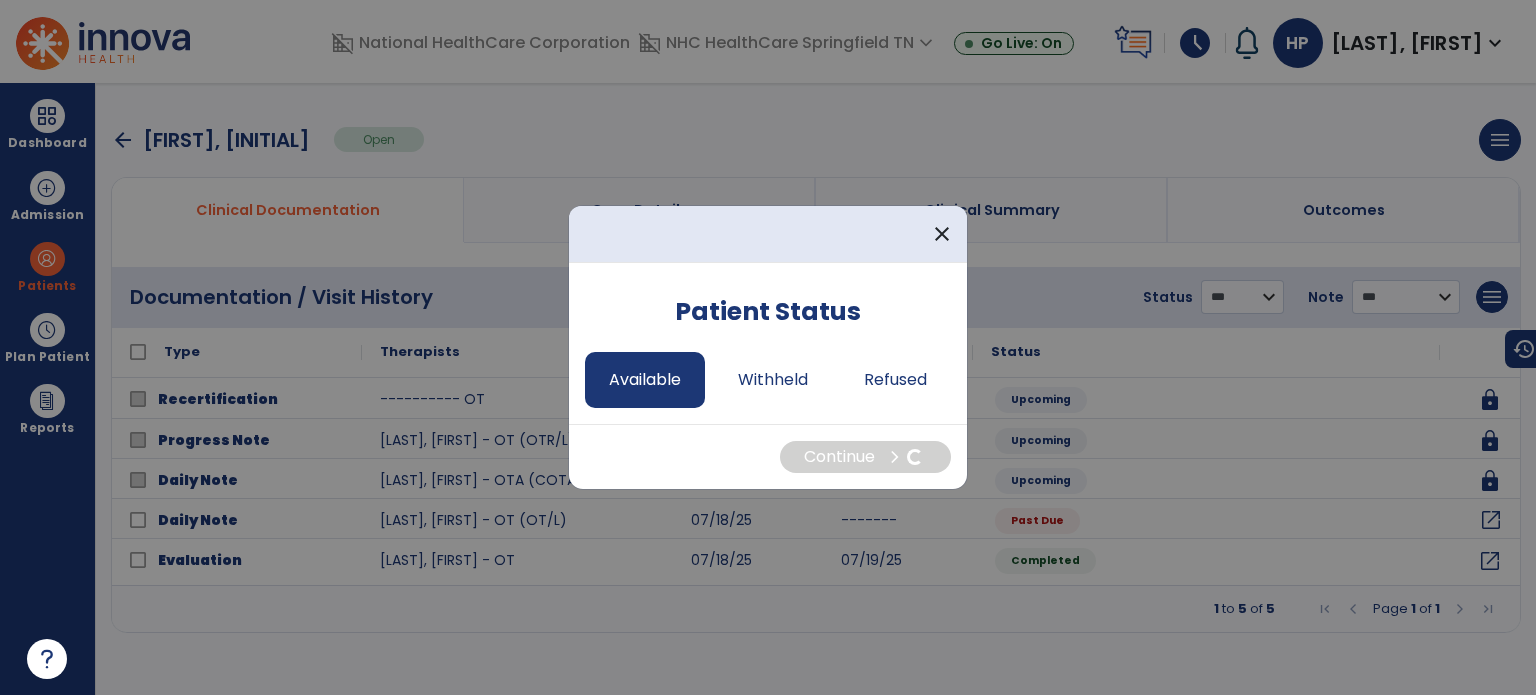 select on "*" 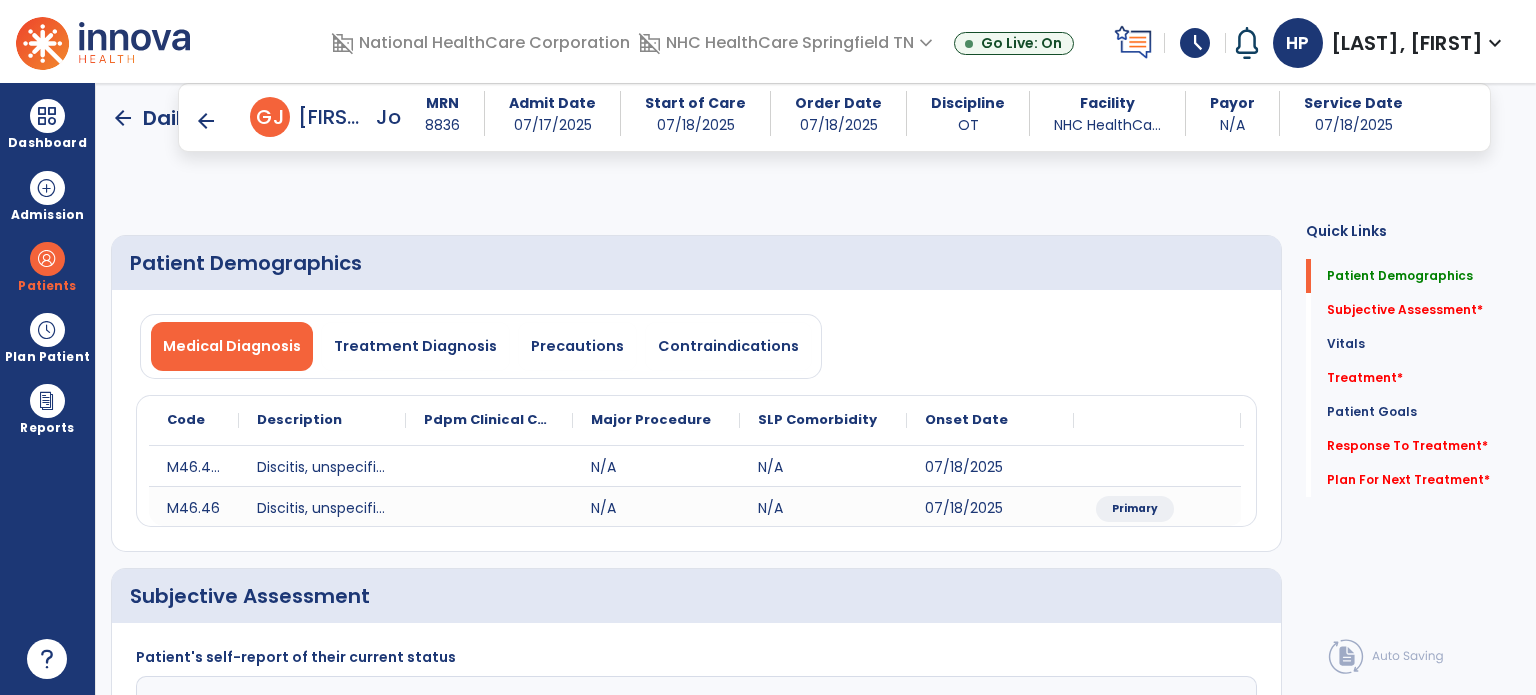 scroll, scrollTop: 226, scrollLeft: 0, axis: vertical 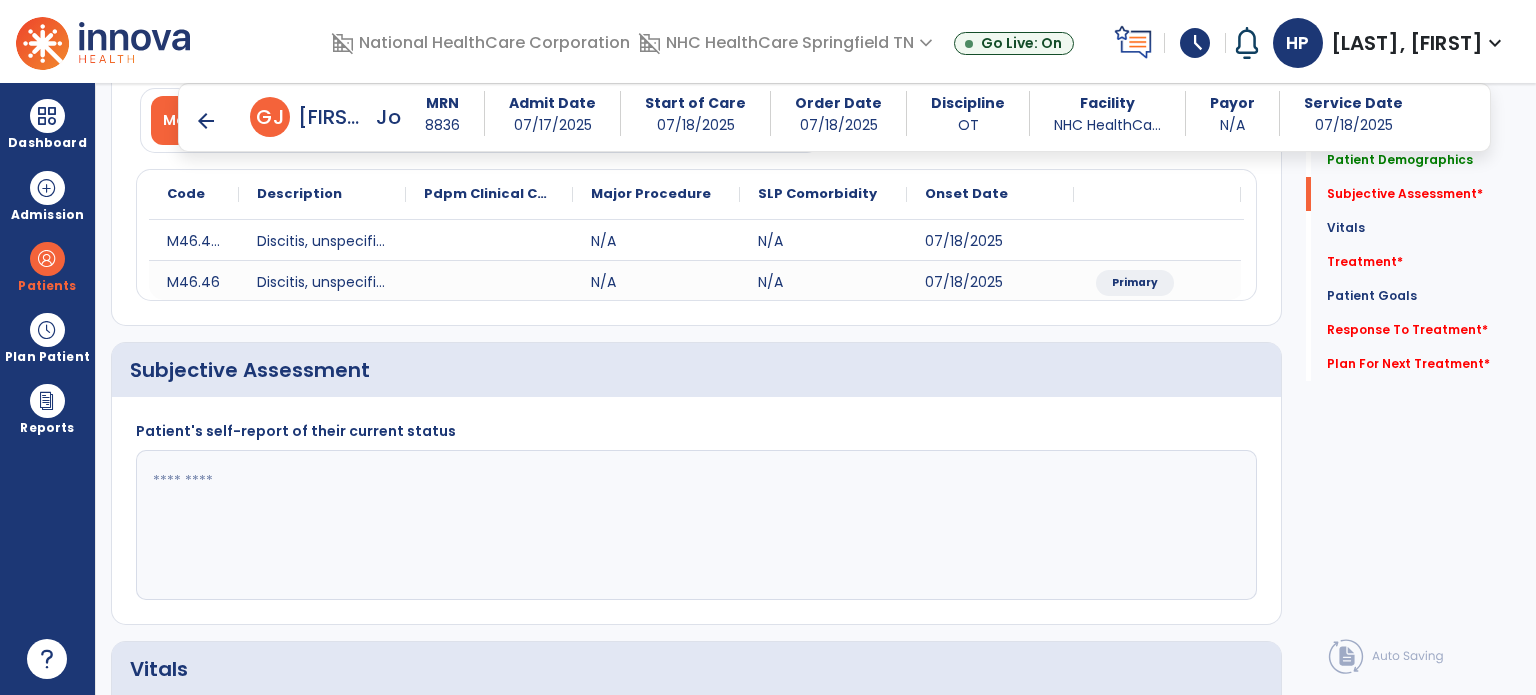 click 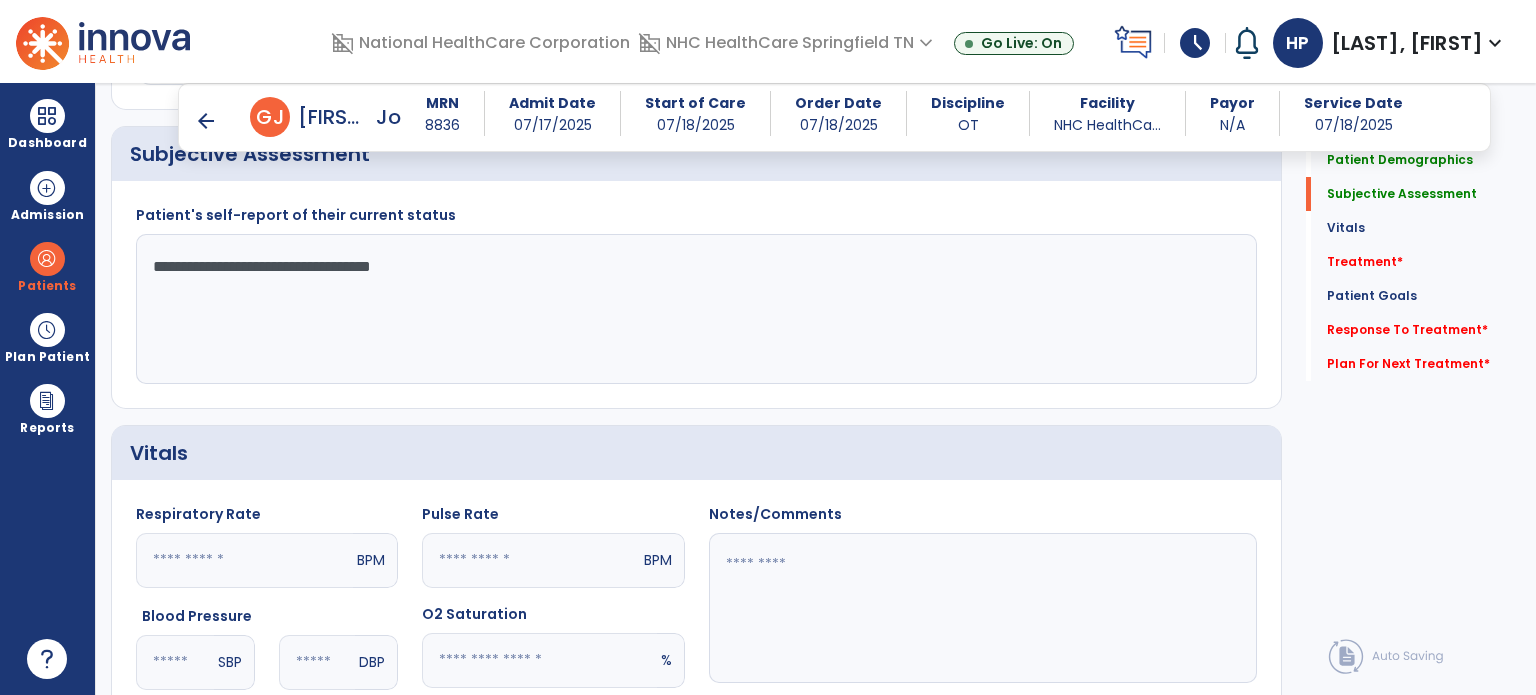 scroll, scrollTop: 444, scrollLeft: 0, axis: vertical 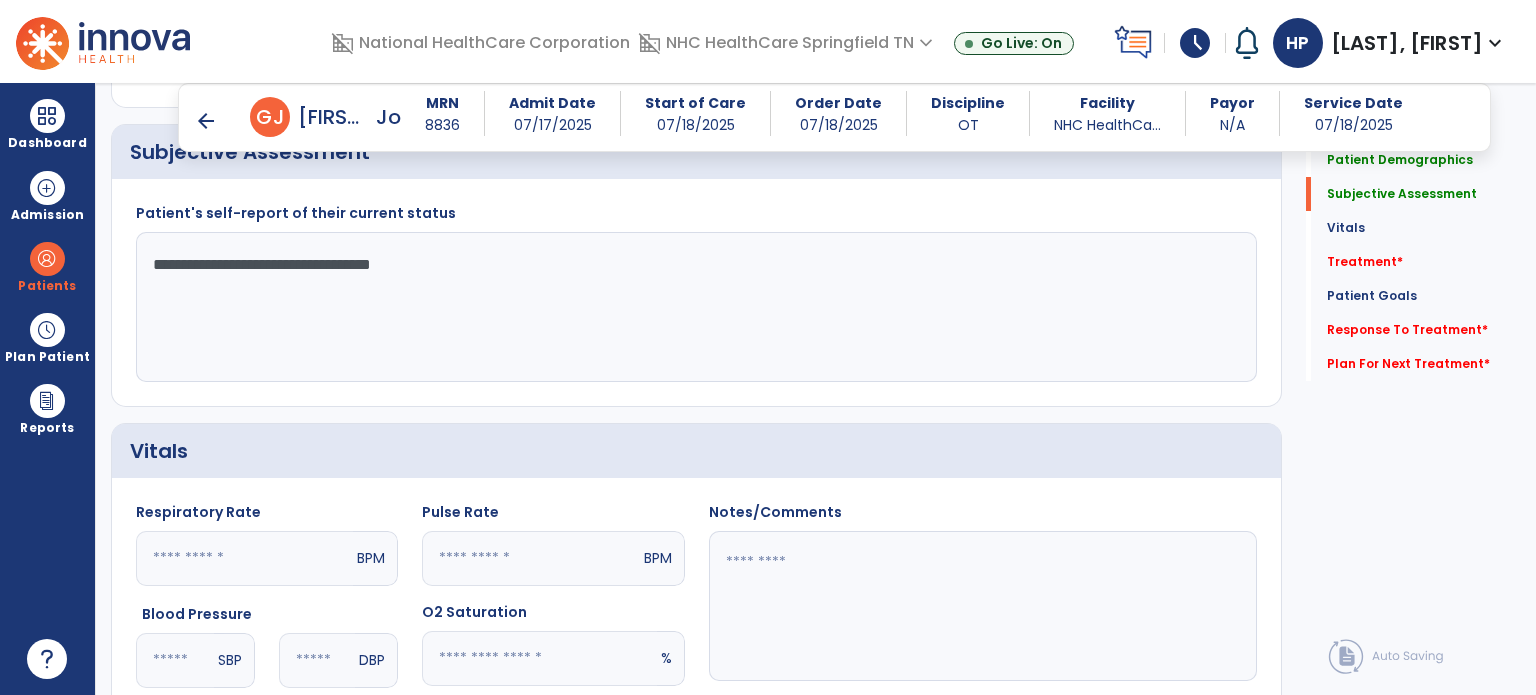 type on "**********" 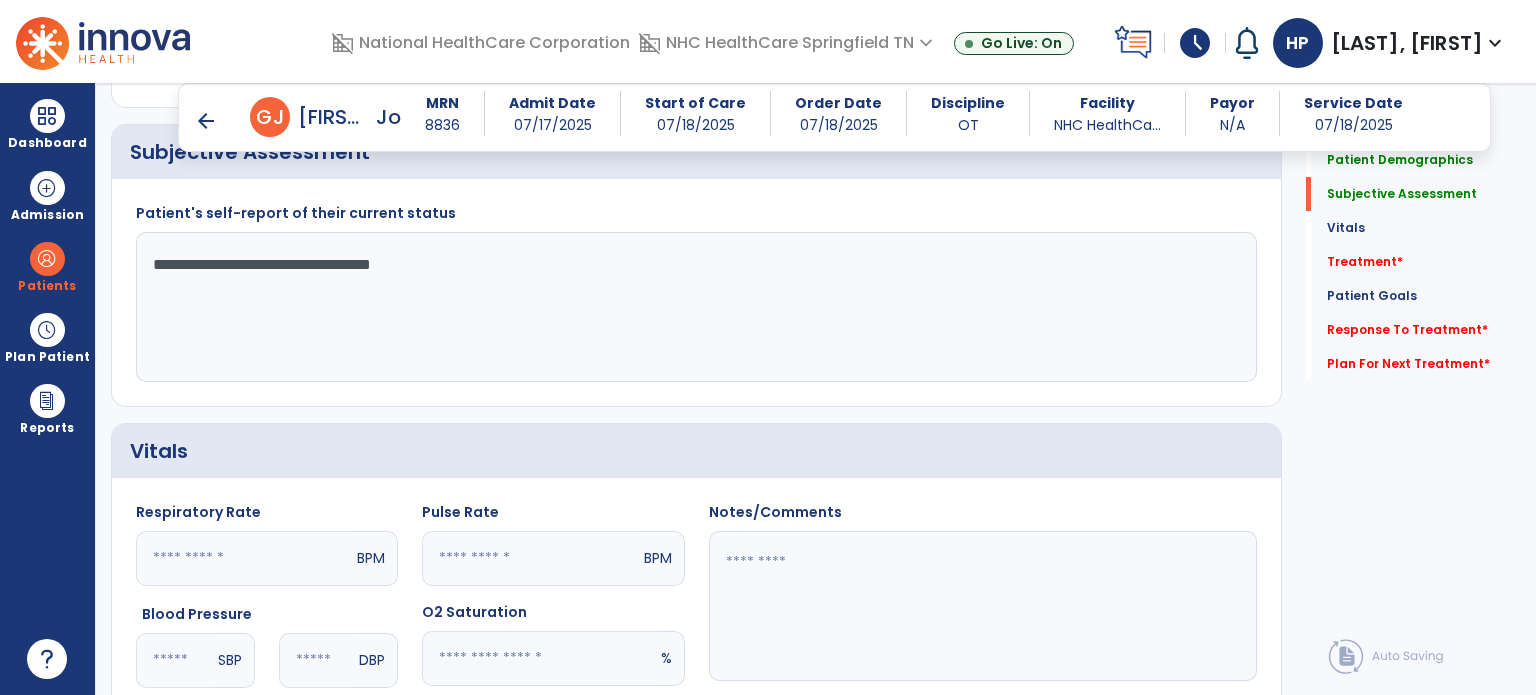 click 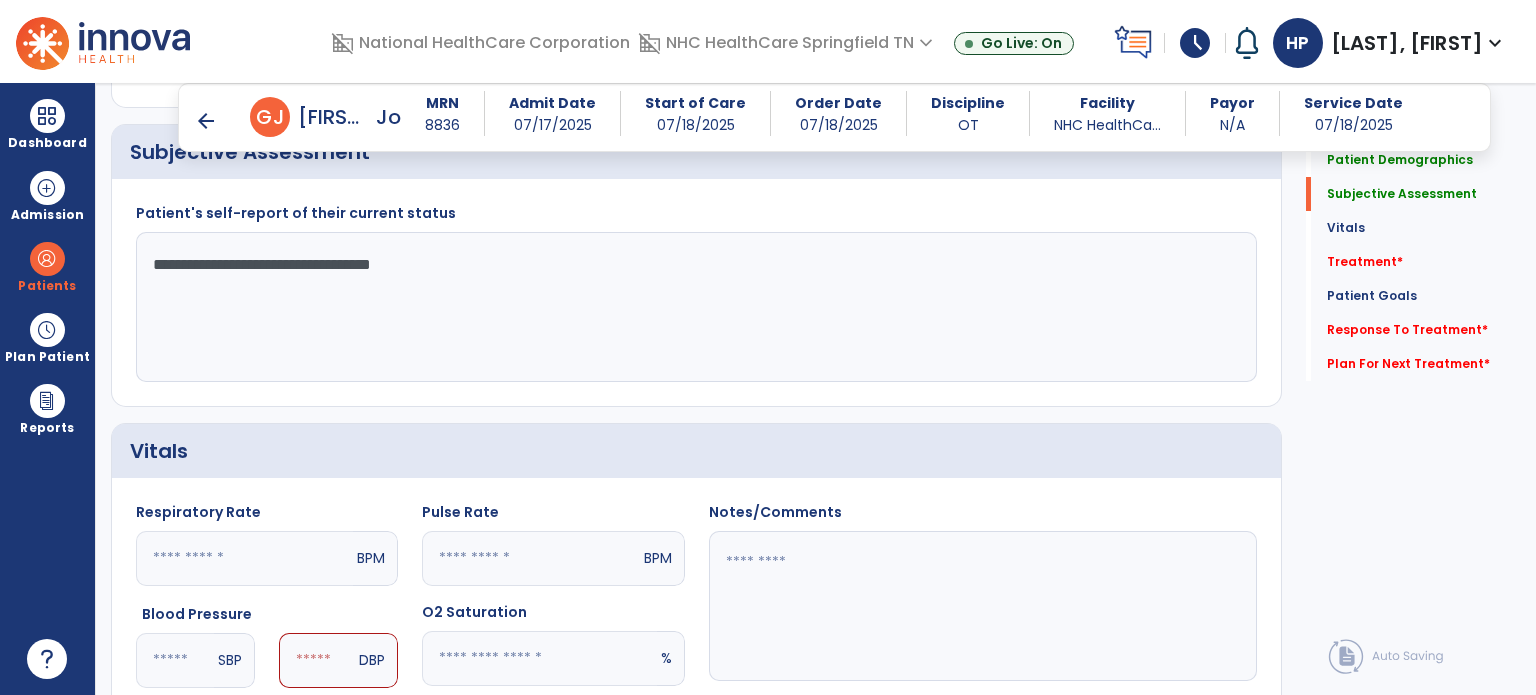 type on "***" 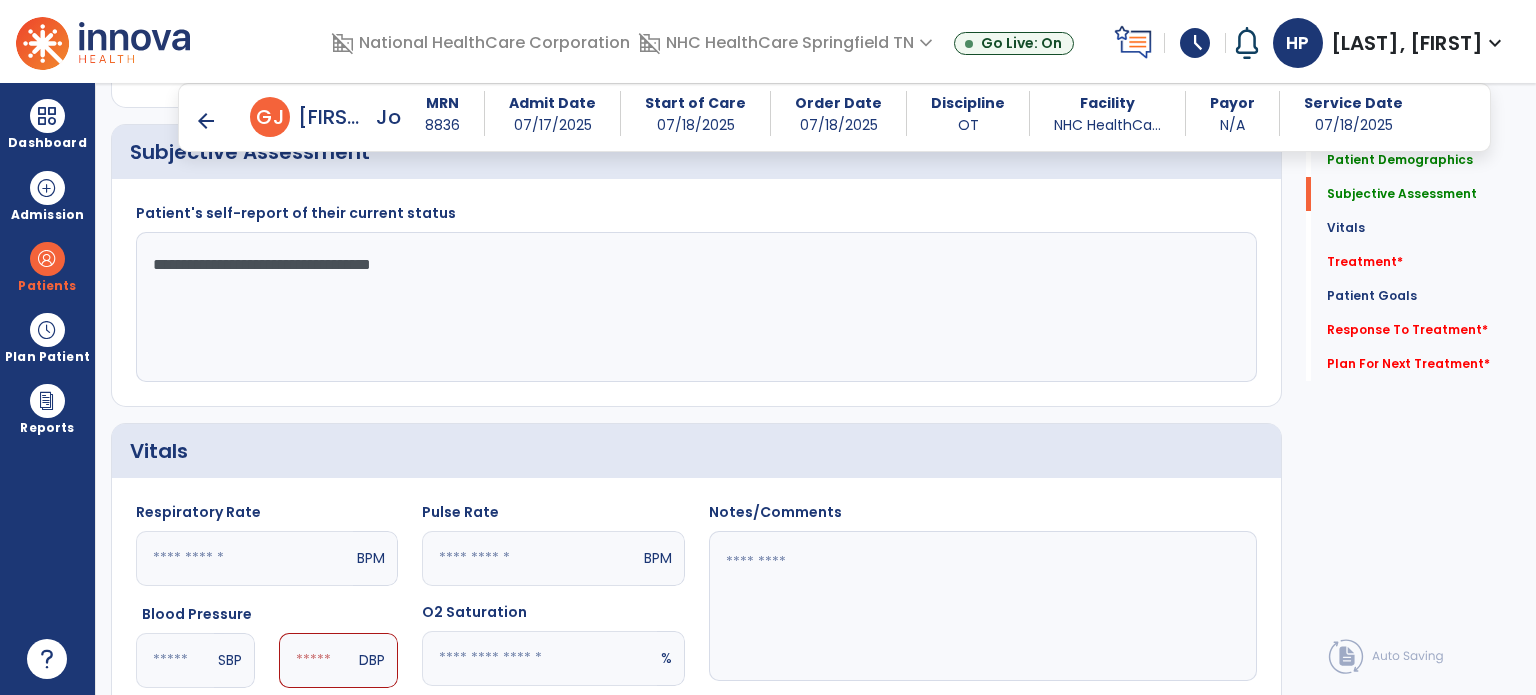 click 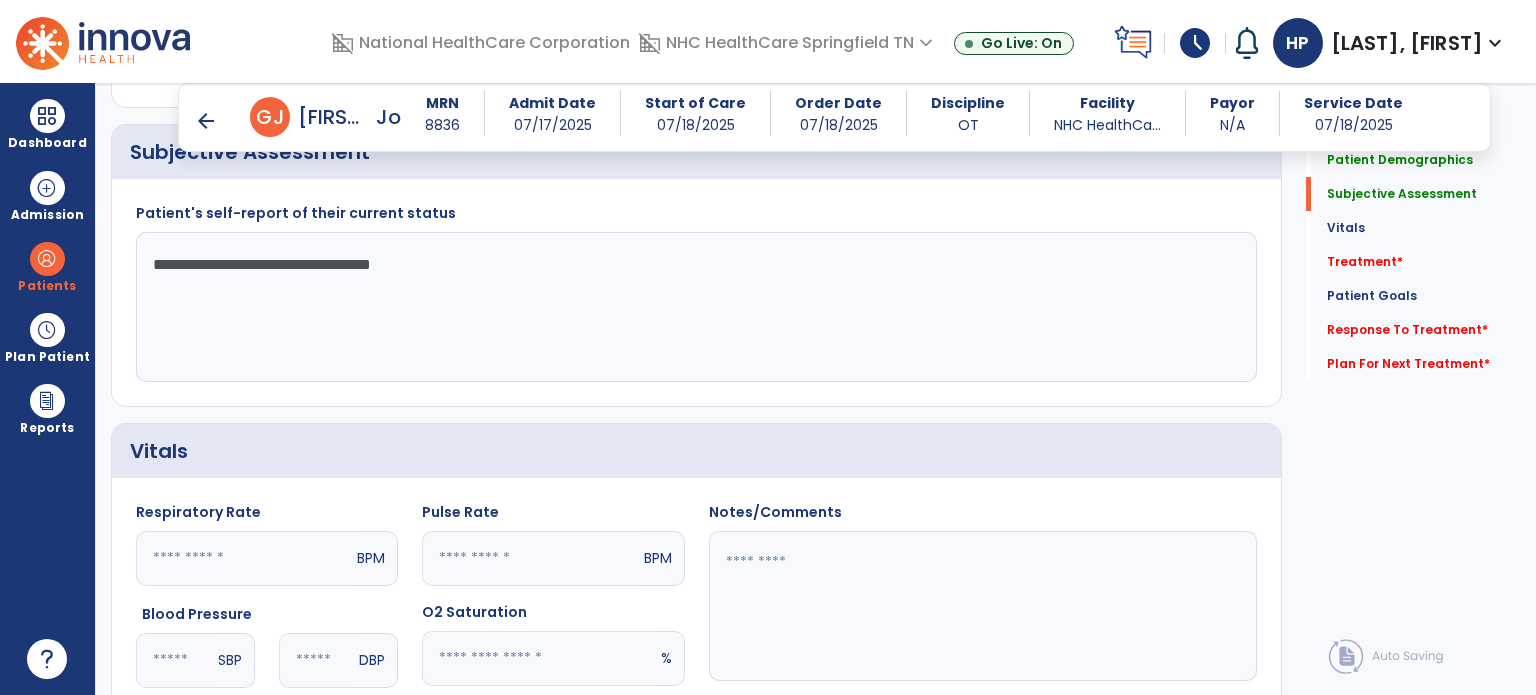 type on "**" 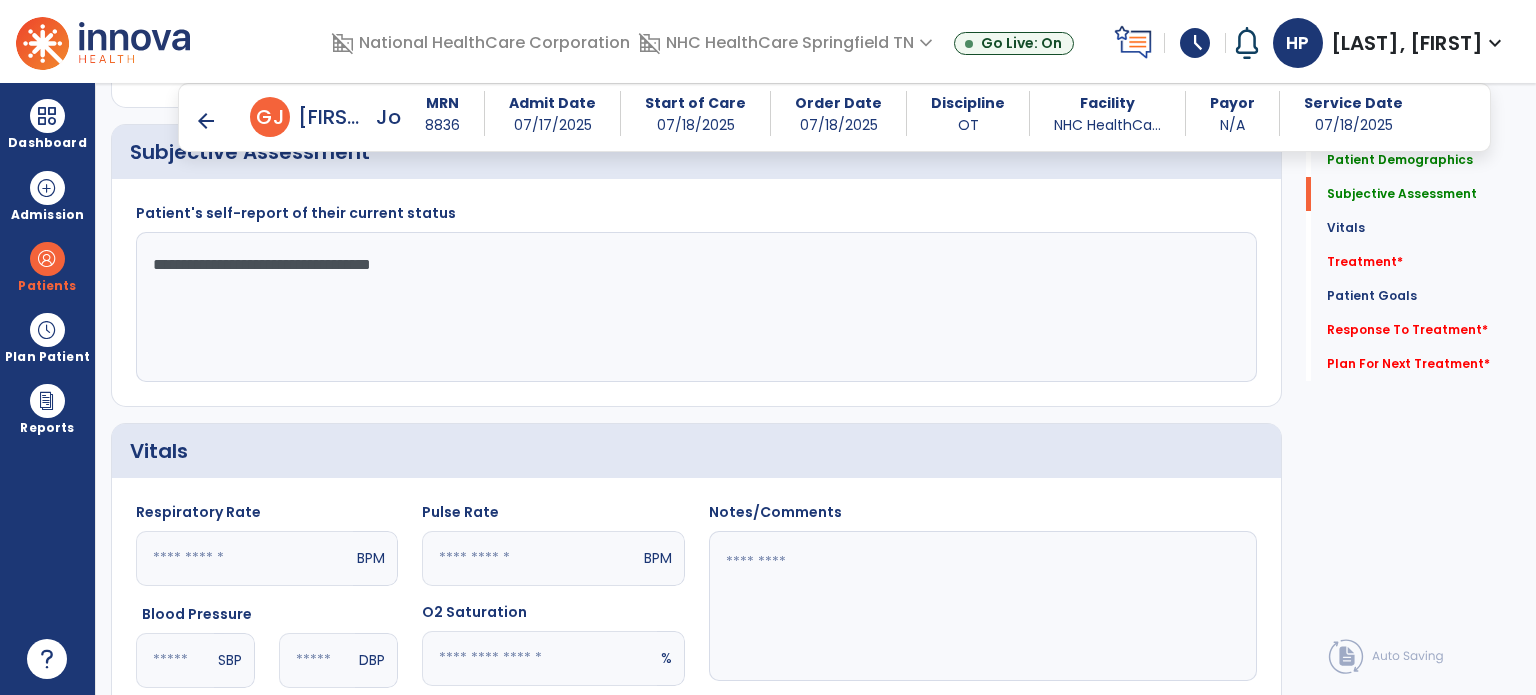 drag, startPoint x: 519, startPoint y: 253, endPoint x: 475, endPoint y: 257, distance: 44.181442 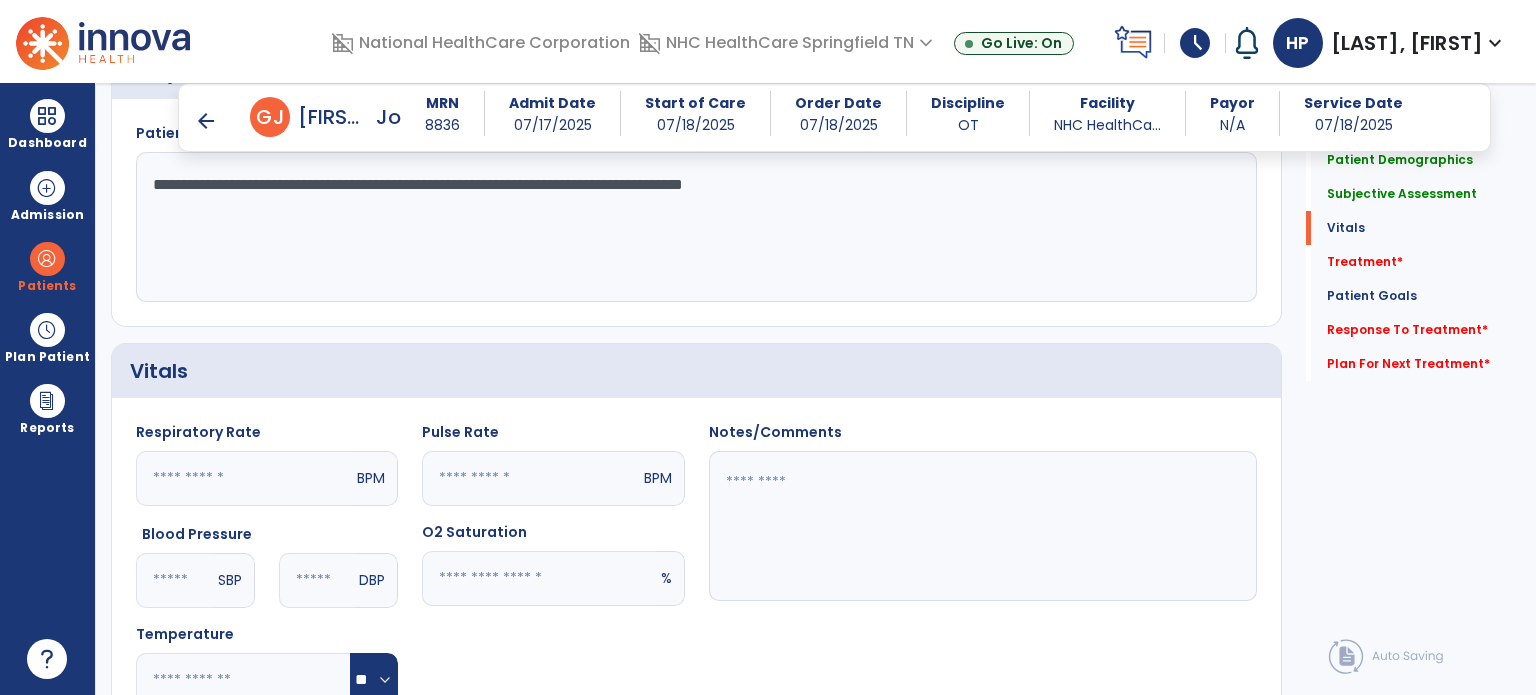 scroll, scrollTop: 526, scrollLeft: 0, axis: vertical 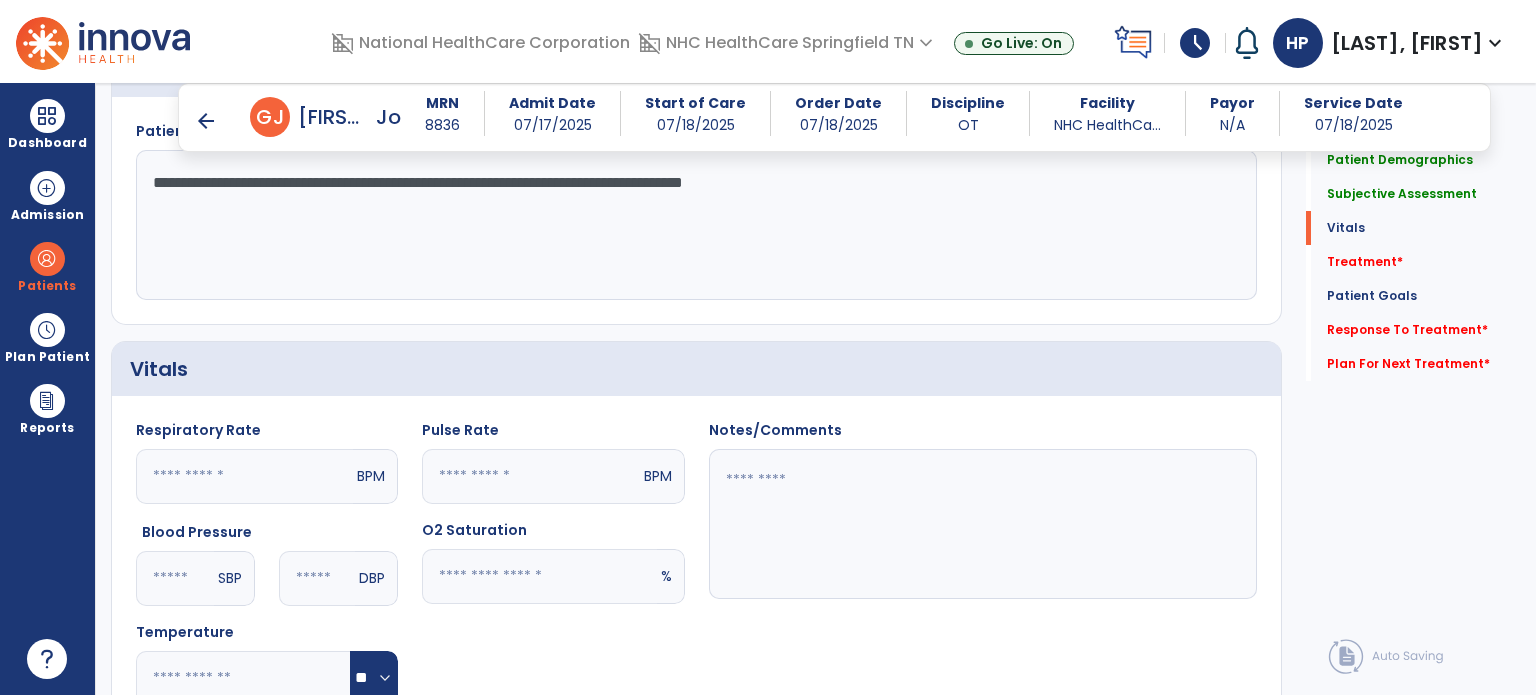 type on "**********" 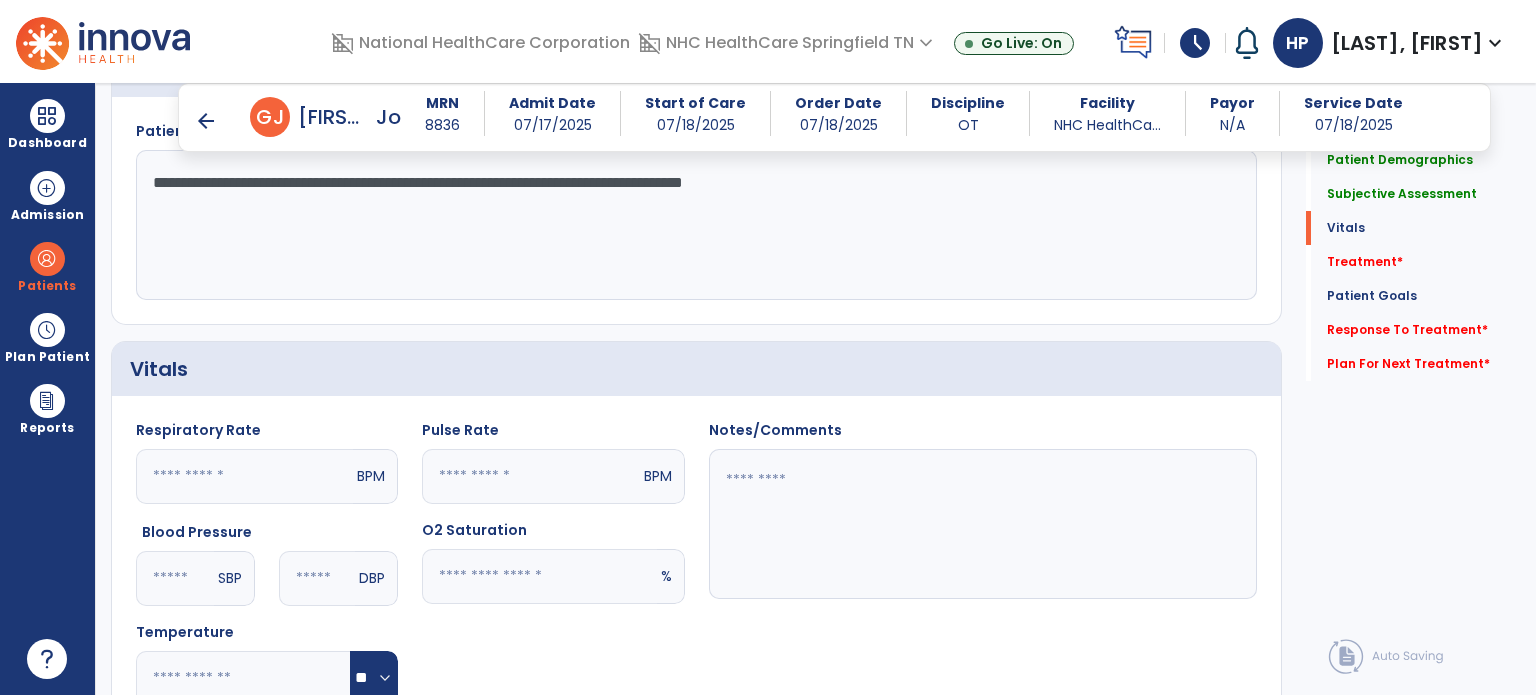 click 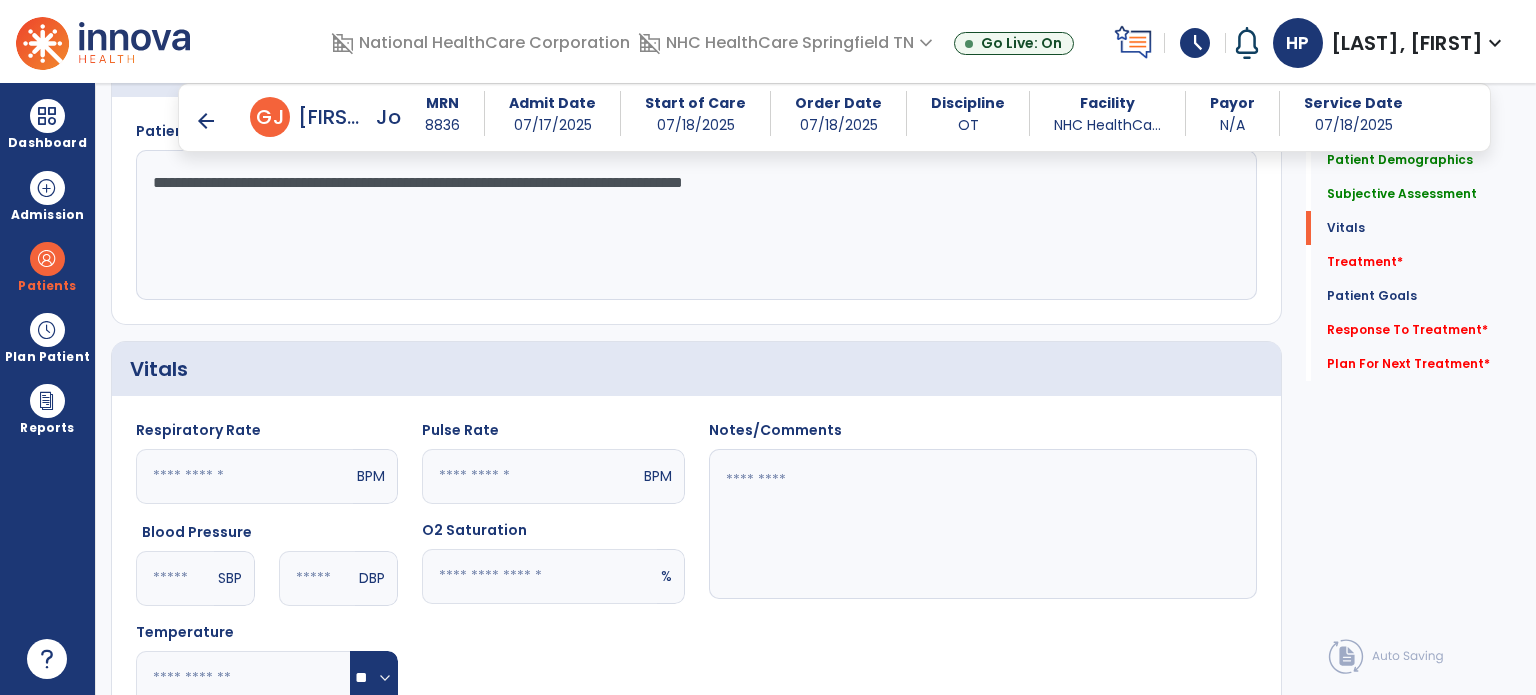 type on "**" 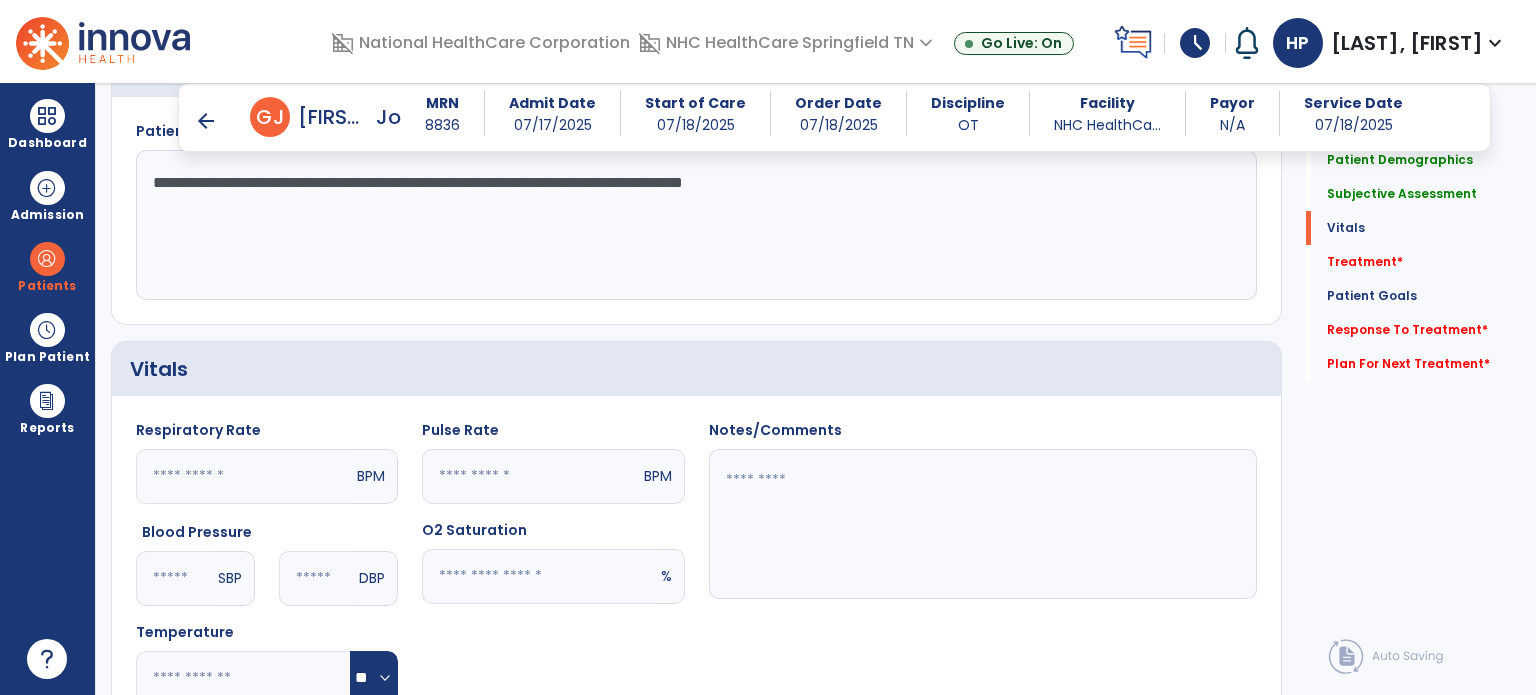 click 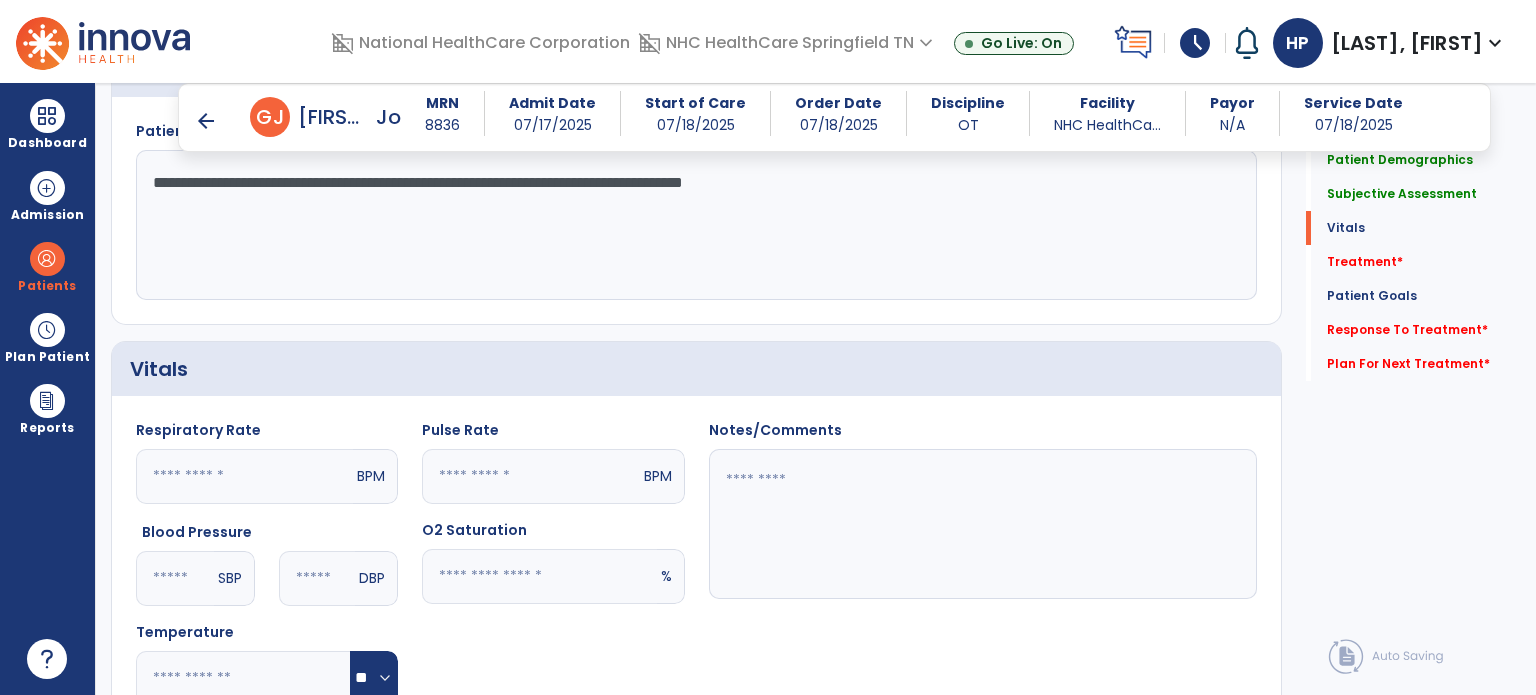 scroll, scrollTop: 818, scrollLeft: 0, axis: vertical 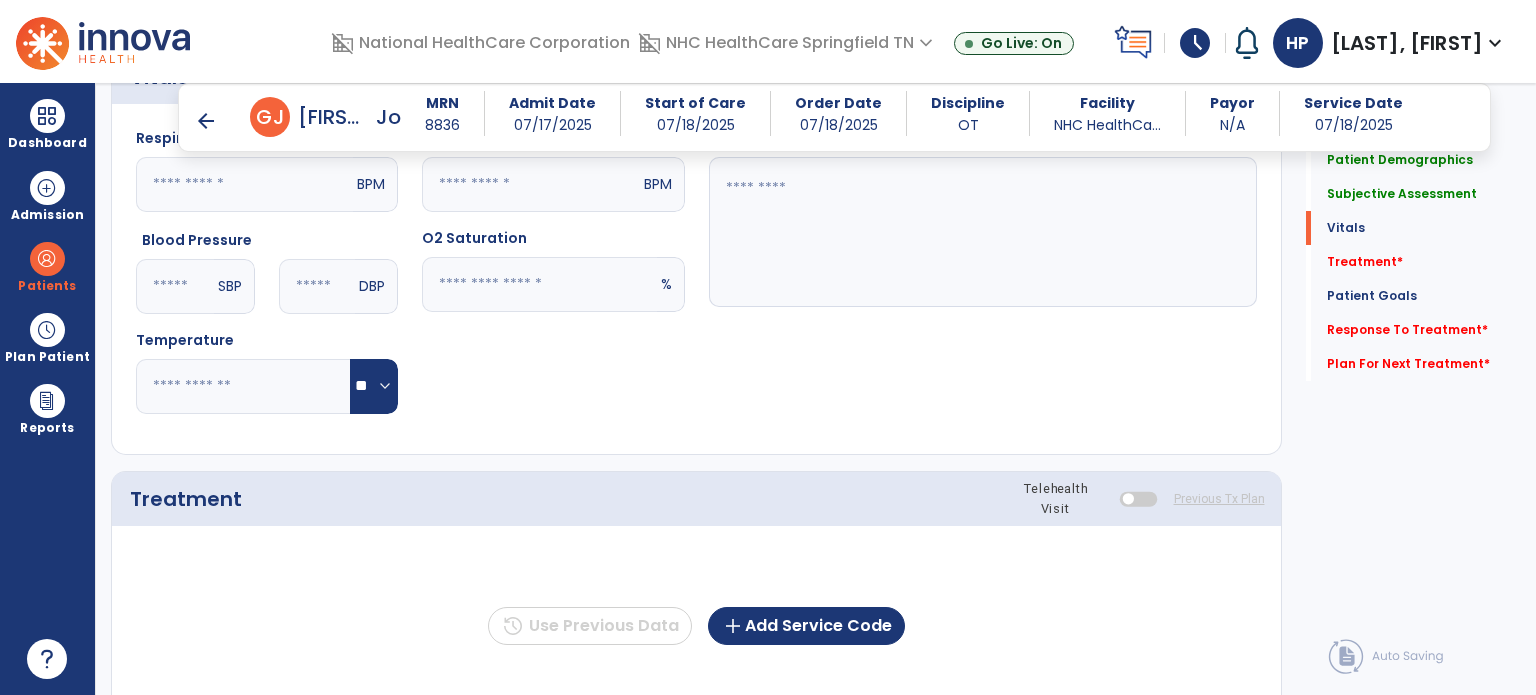 type on "**" 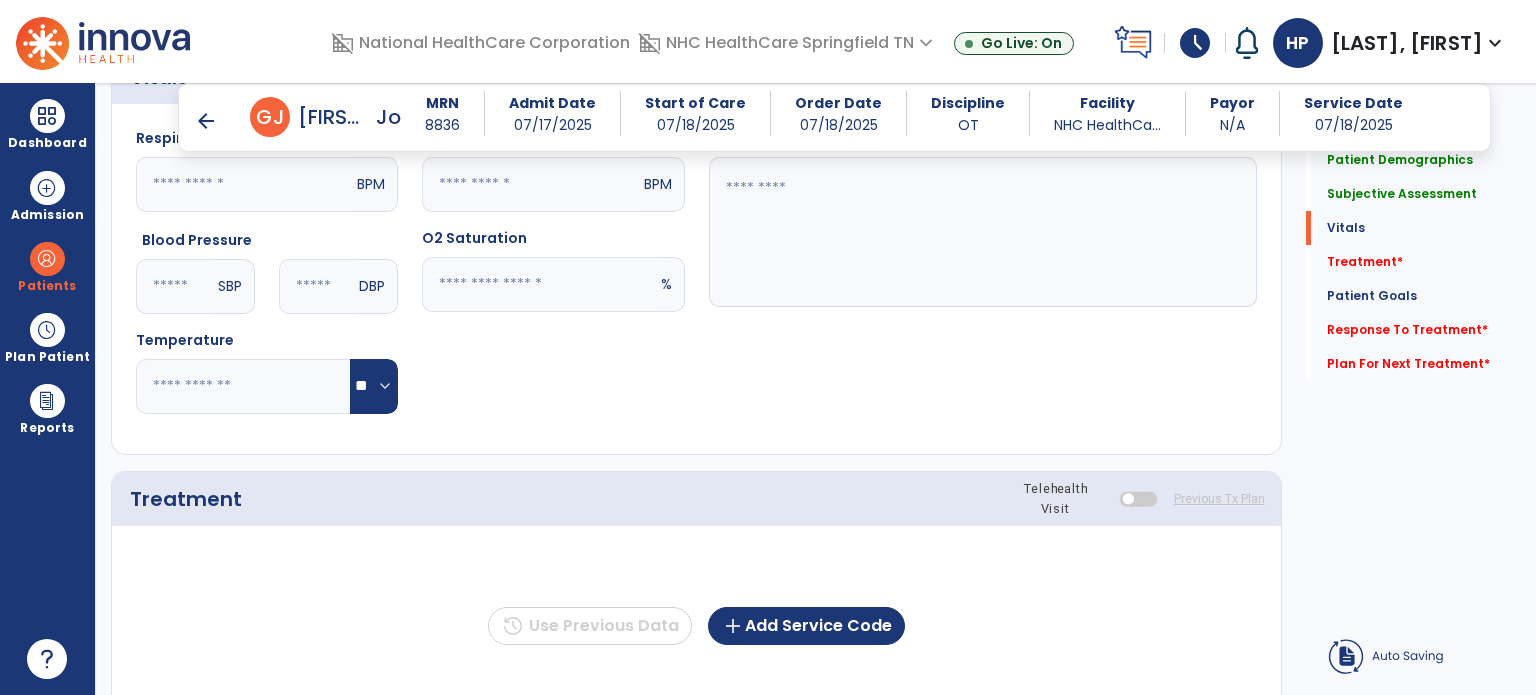 click at bounding box center [1137, 499] 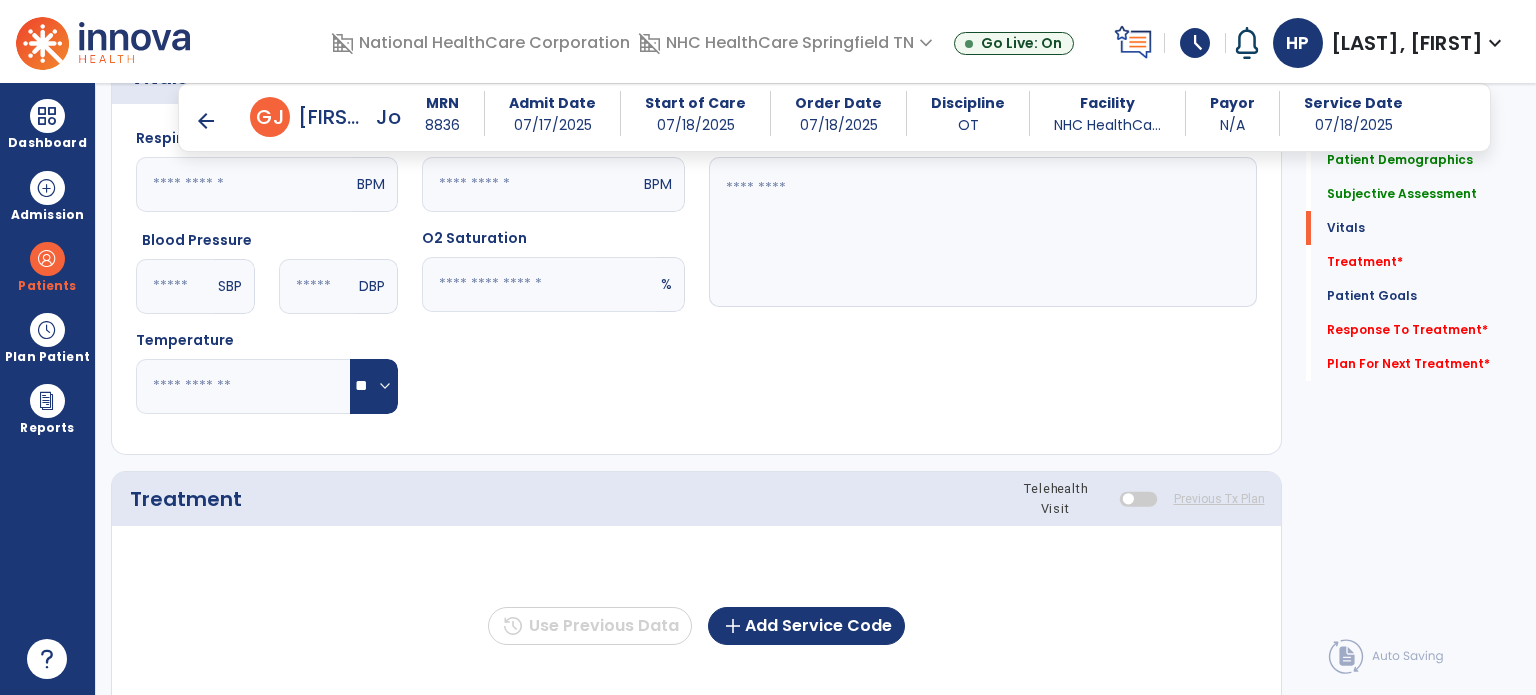 click at bounding box center [1137, 499] 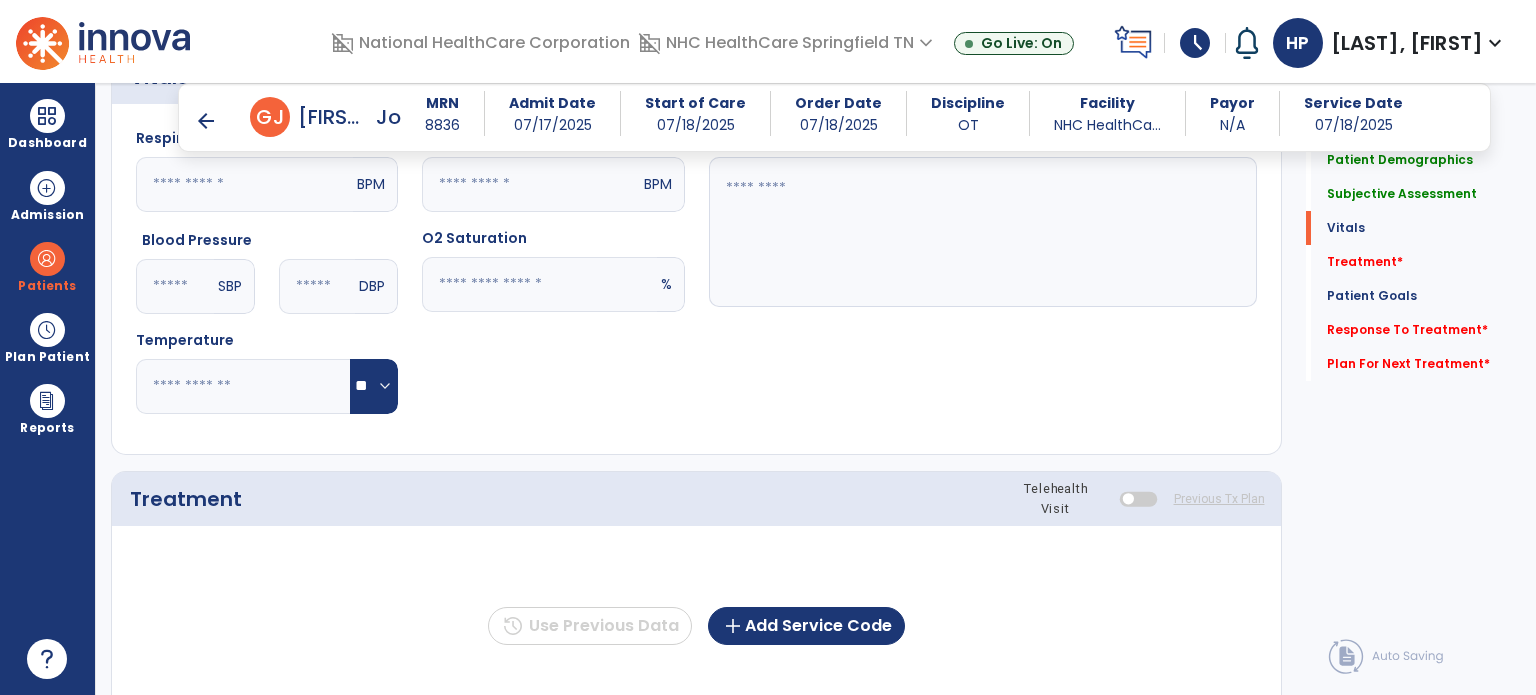 click at bounding box center [1138, 498] 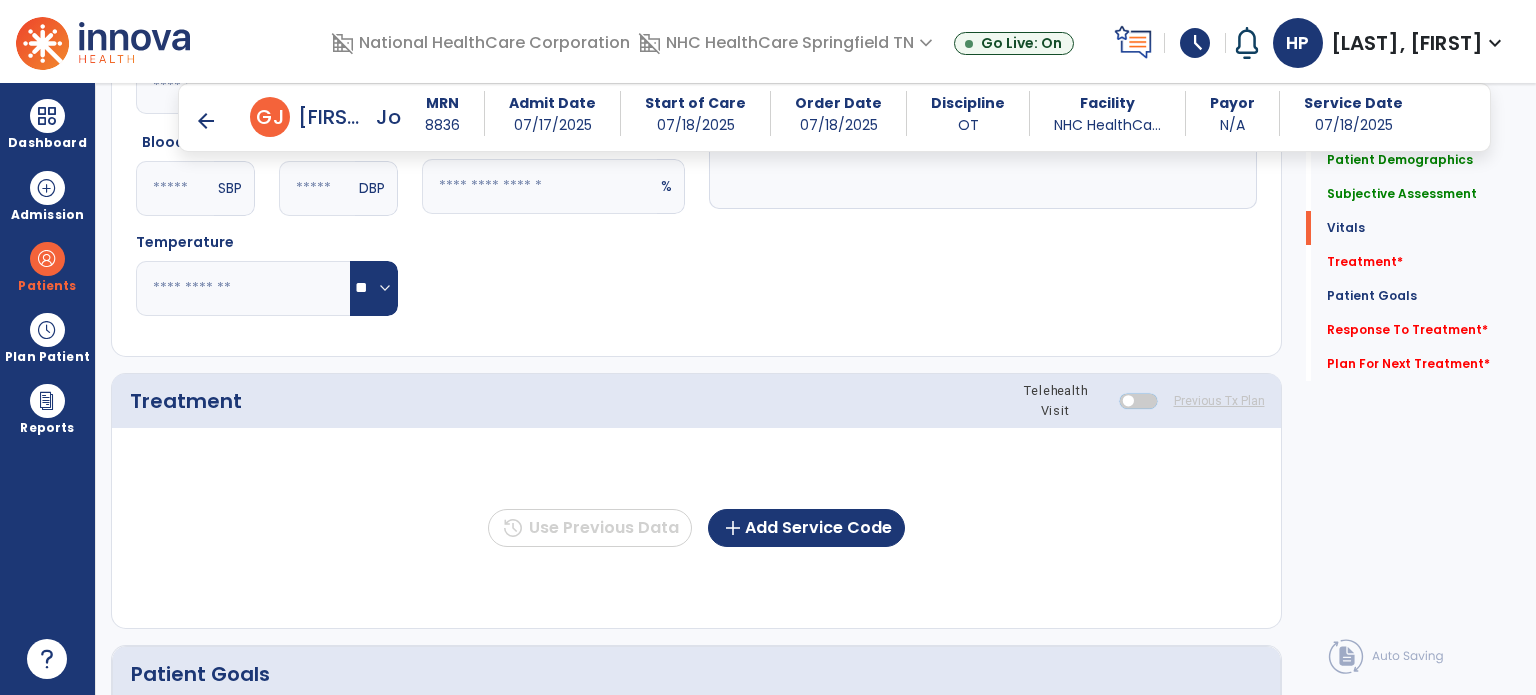 scroll, scrollTop: 919, scrollLeft: 0, axis: vertical 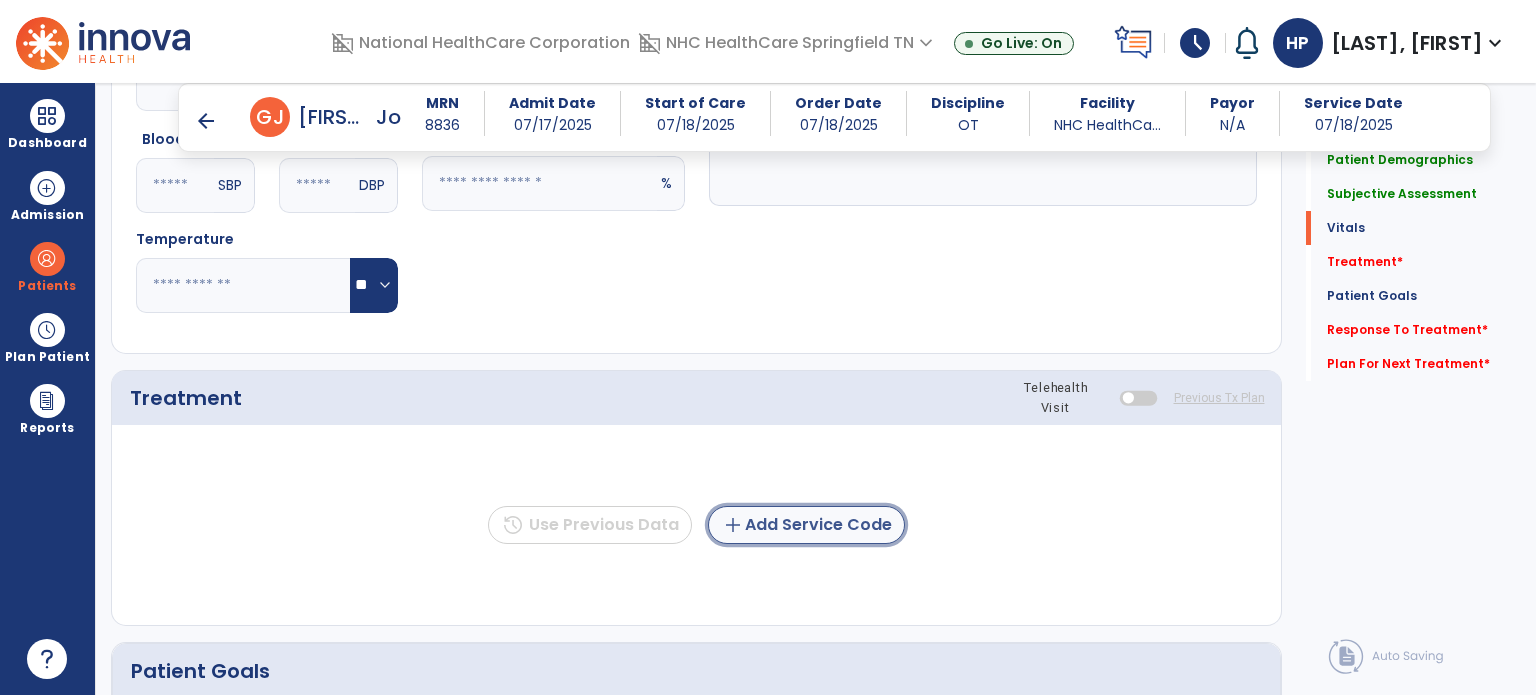click on "add  Add Service Code" 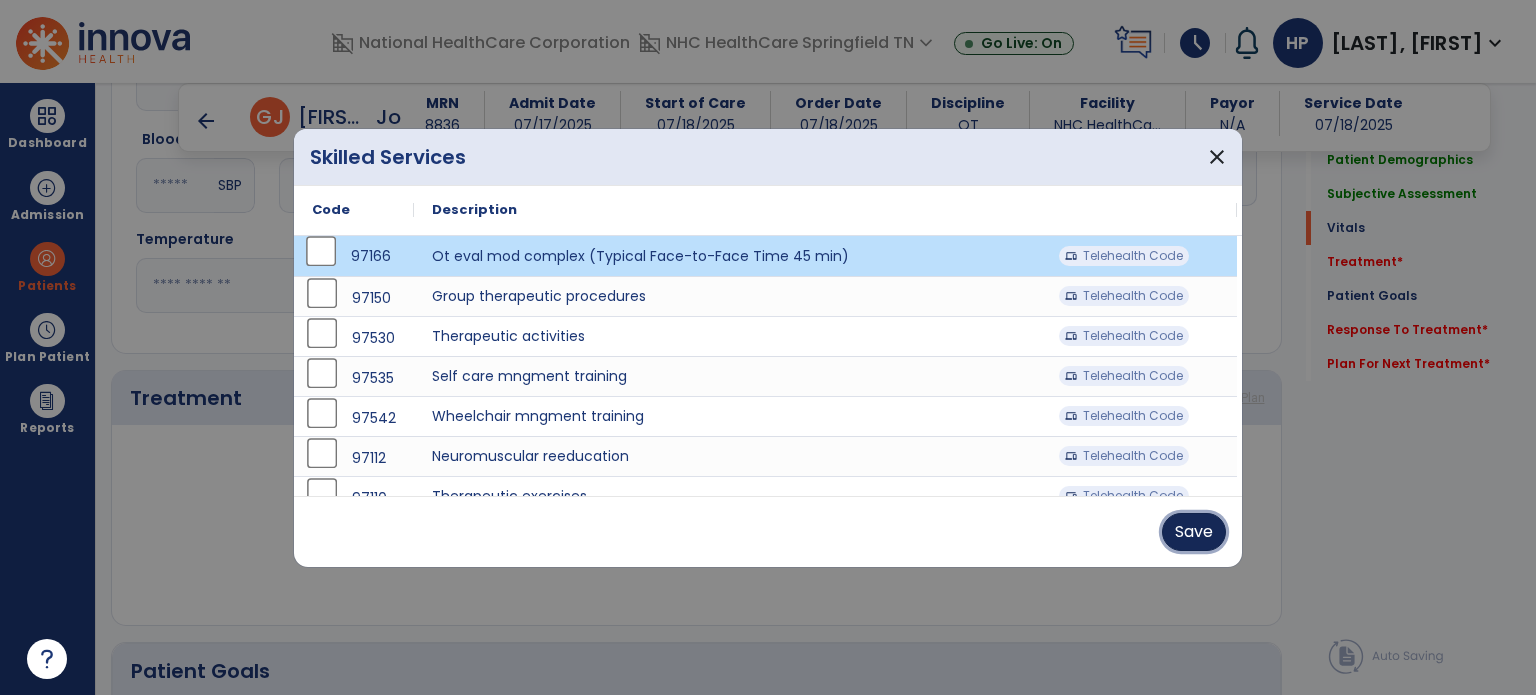 click on "Save" at bounding box center [1194, 532] 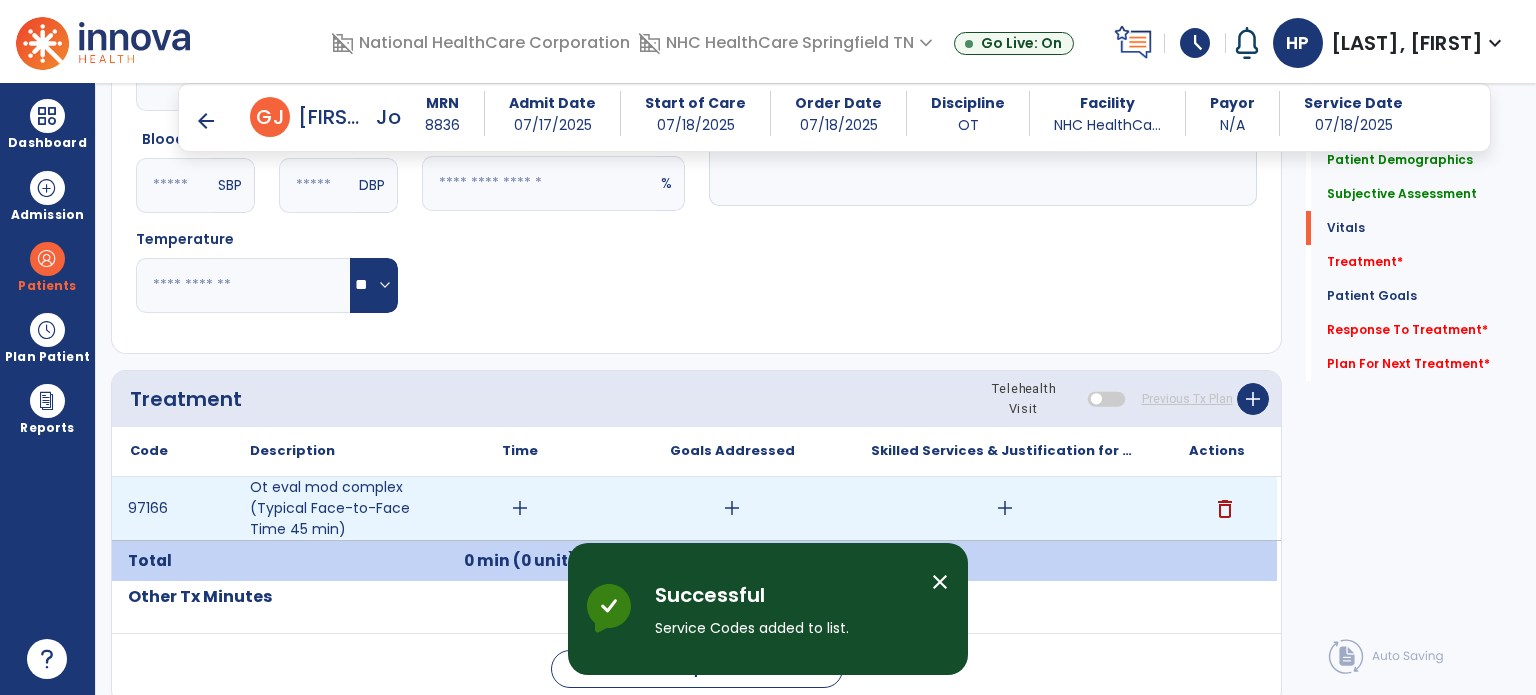 click on "add" at bounding box center (520, 508) 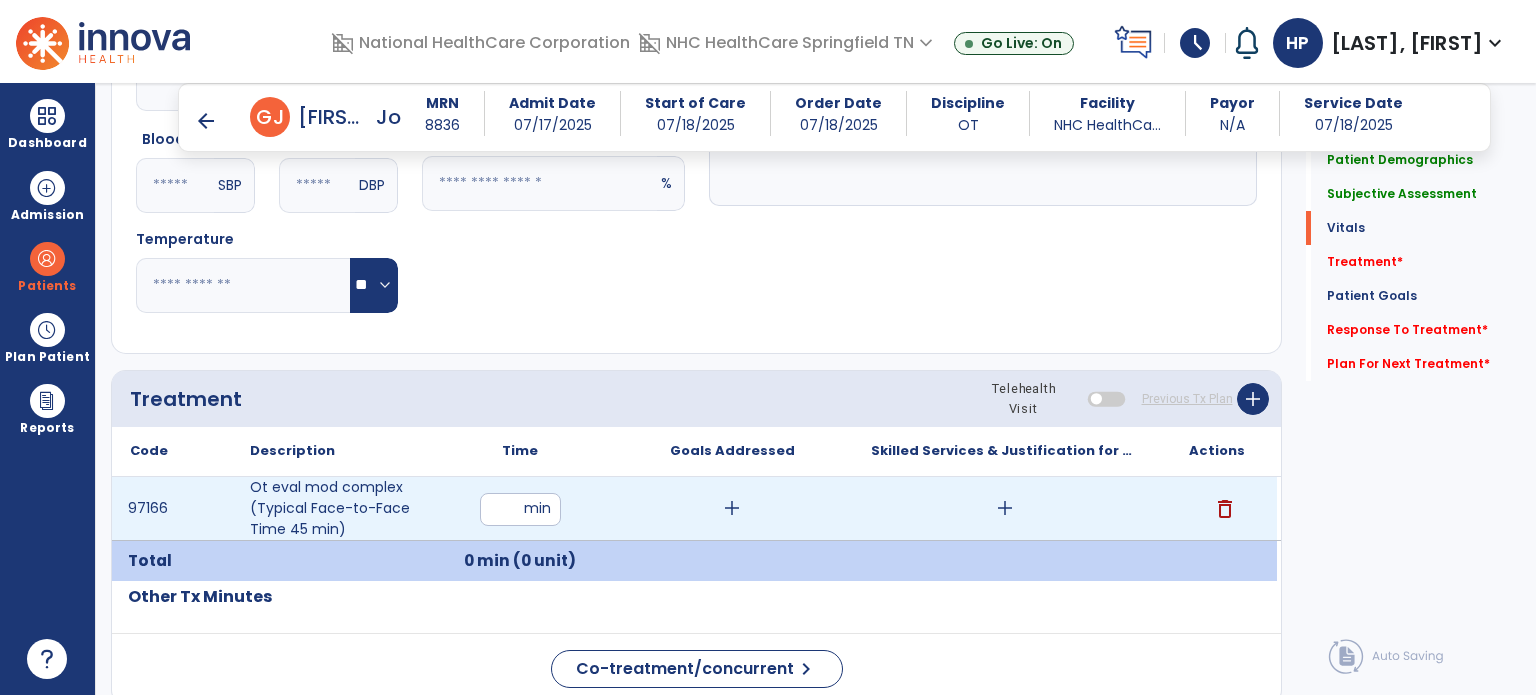 type on "**" 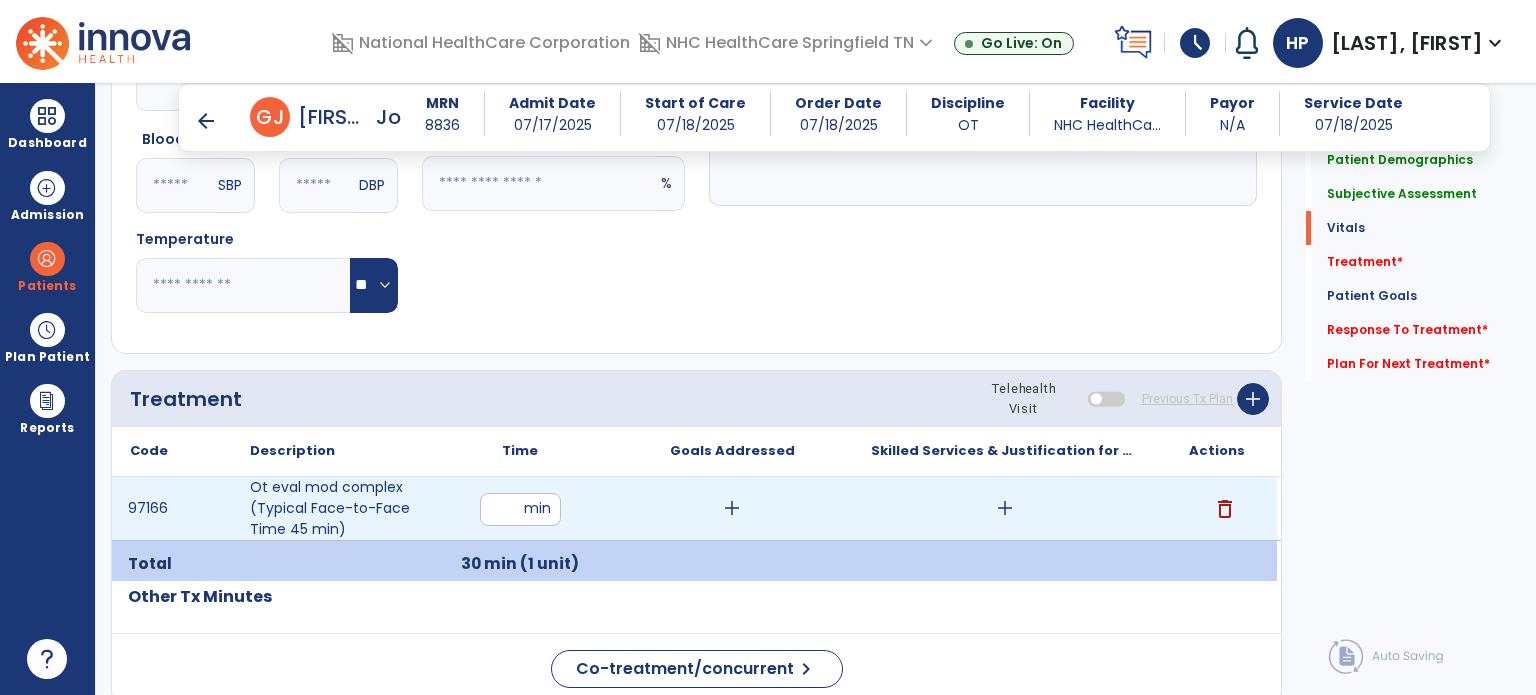 click on "add" at bounding box center (1005, 508) 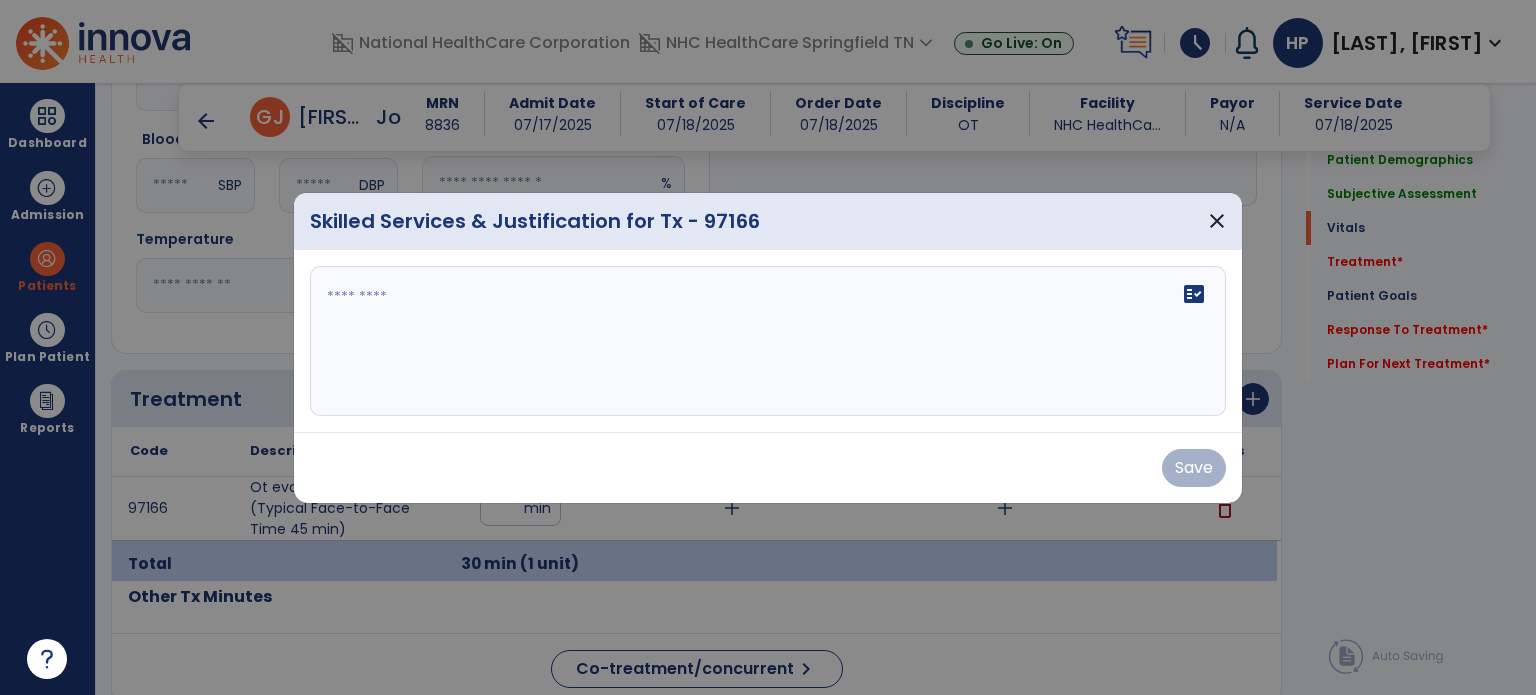 click at bounding box center [768, 341] 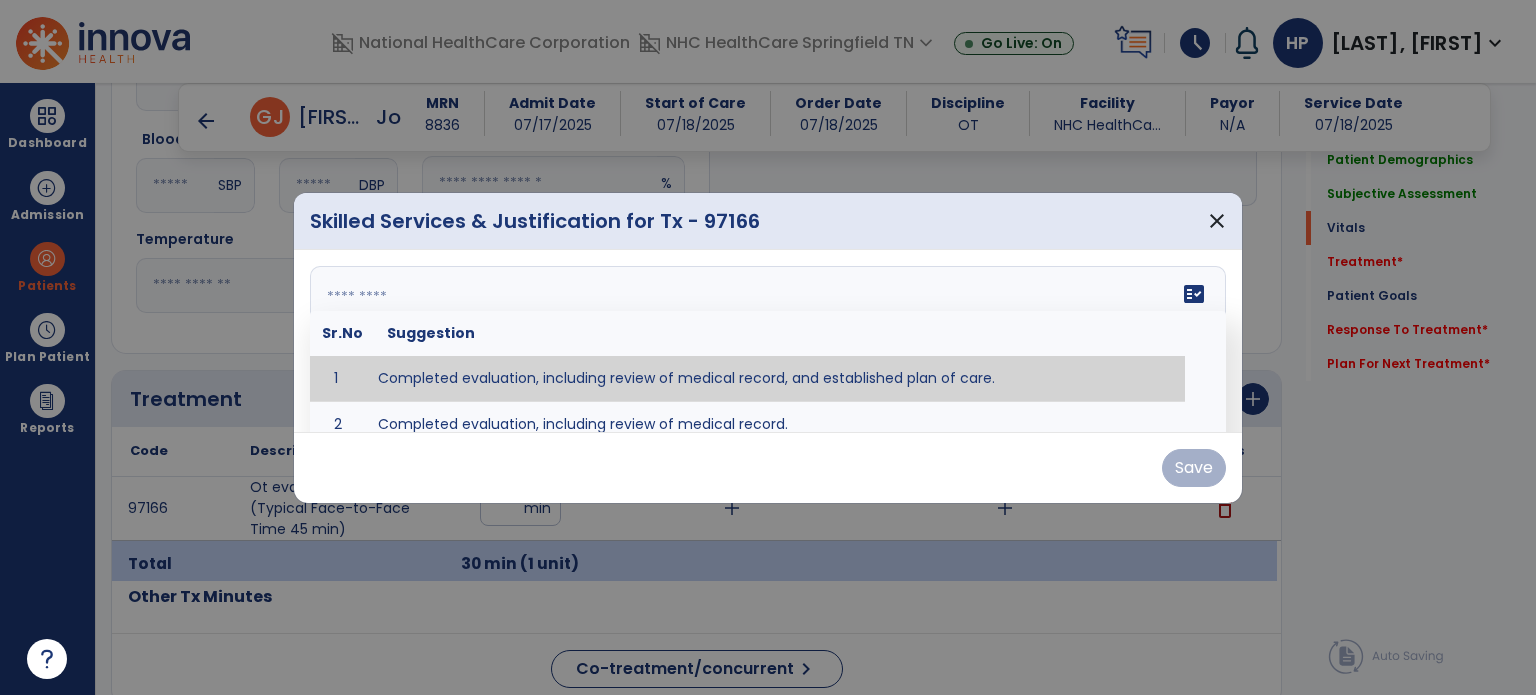 type on "**********" 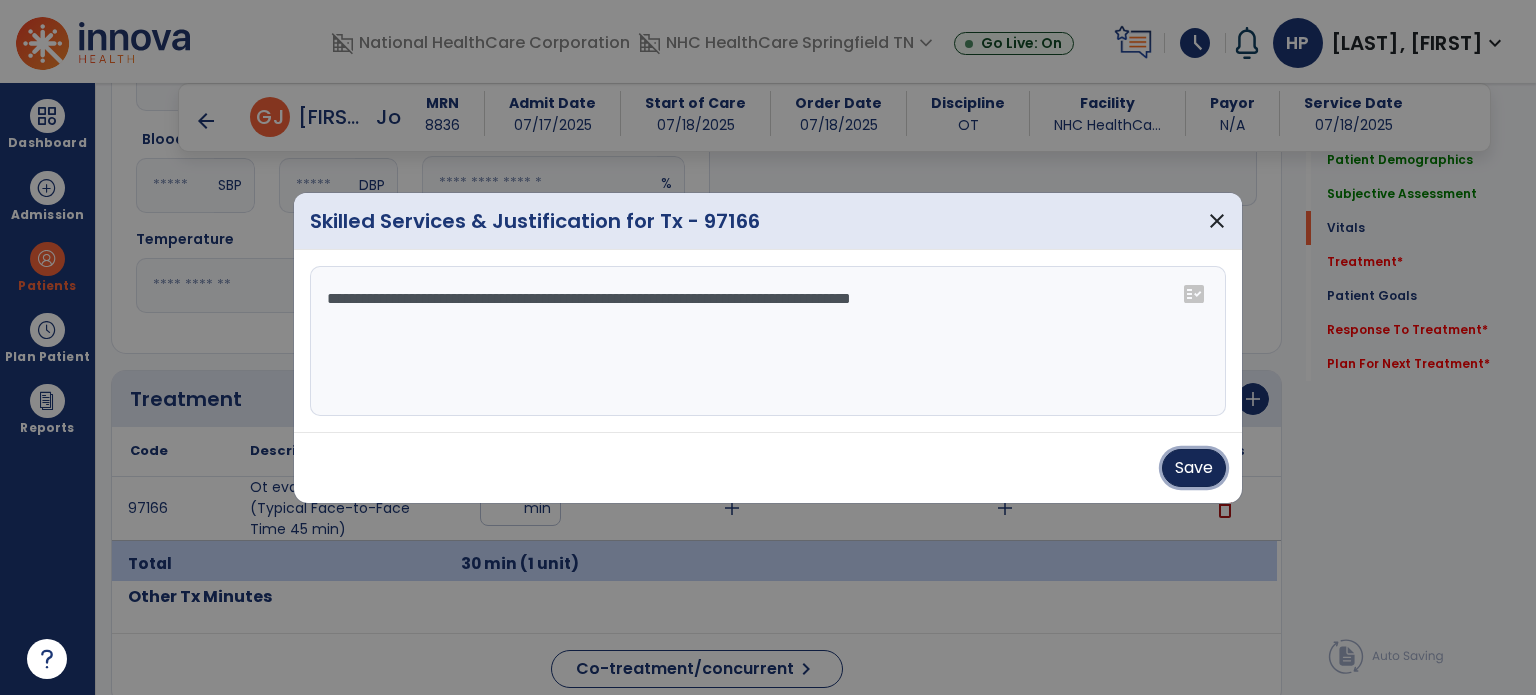 click on "Save" at bounding box center (1194, 468) 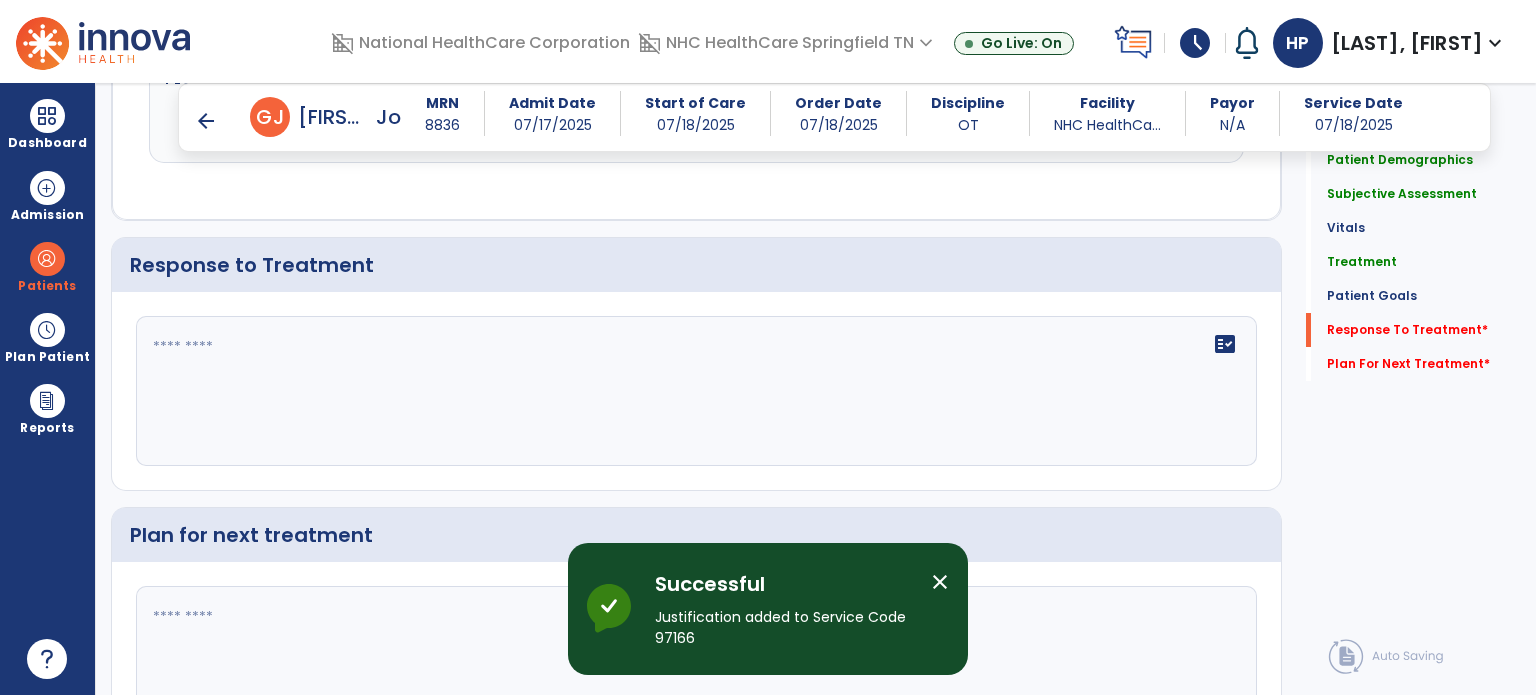 scroll, scrollTop: 2524, scrollLeft: 0, axis: vertical 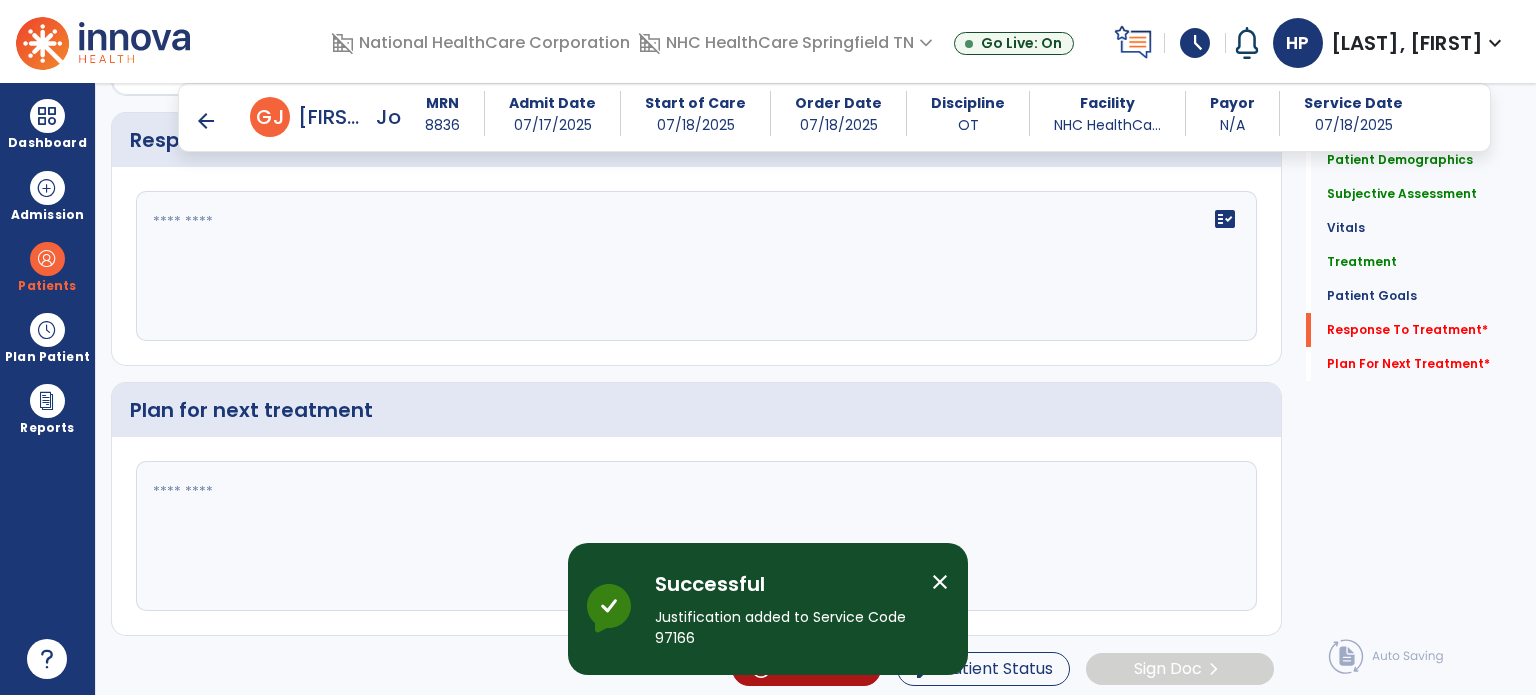 click 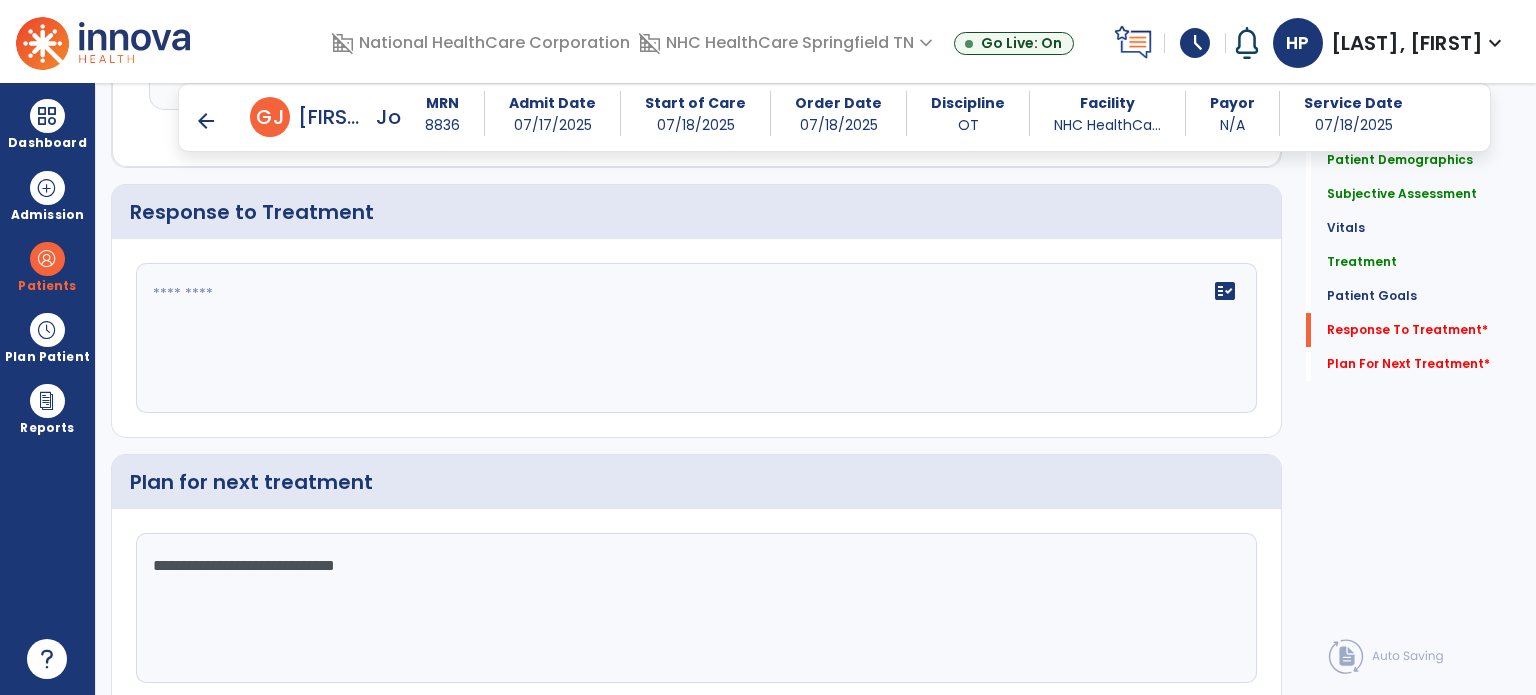 scroll, scrollTop: 2447, scrollLeft: 0, axis: vertical 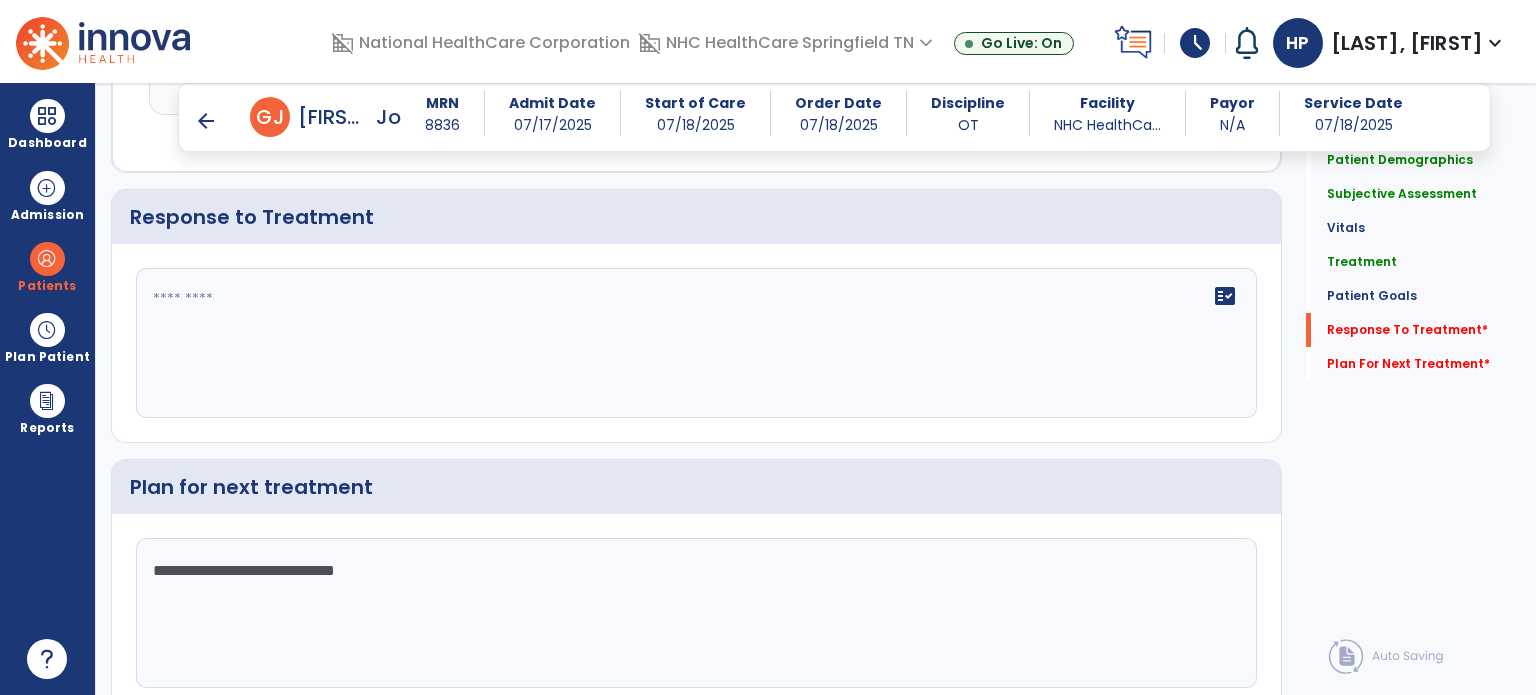 type on "**********" 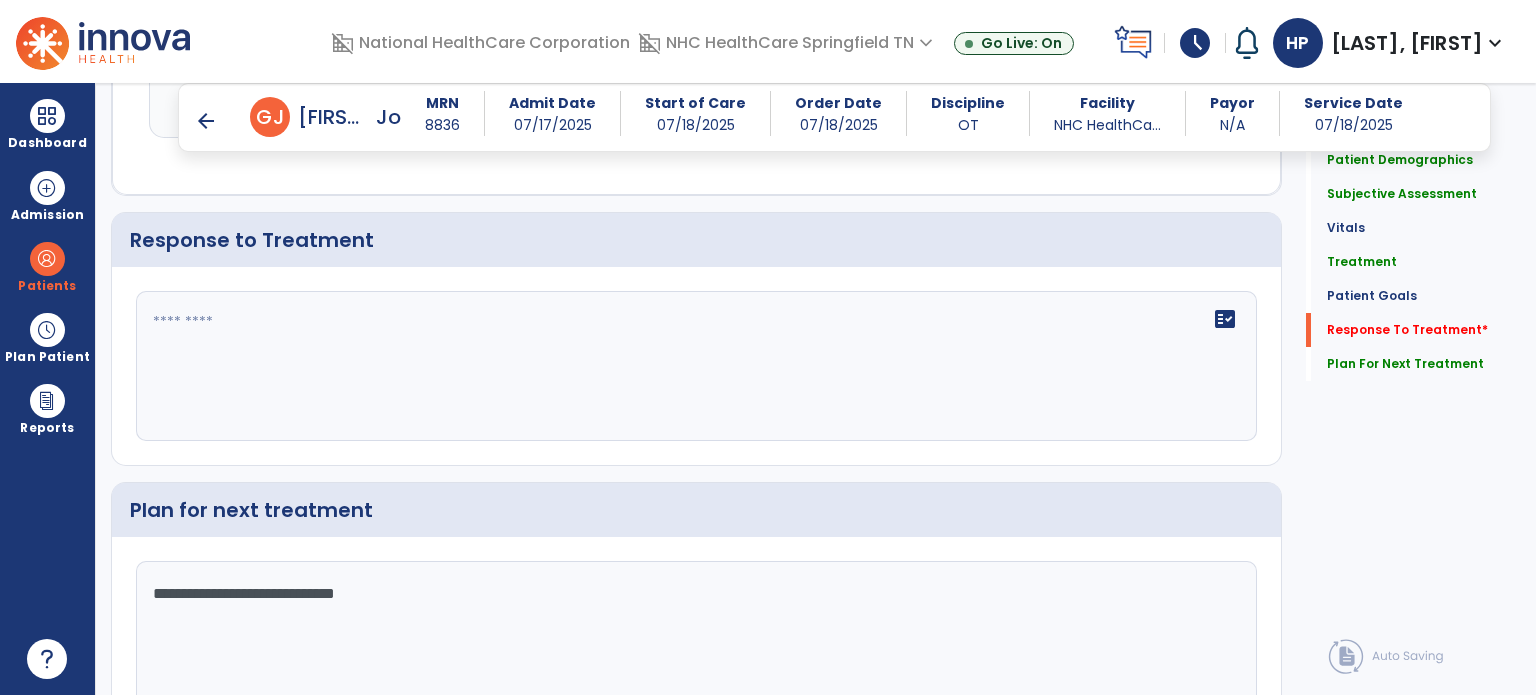 scroll, scrollTop: 2447, scrollLeft: 0, axis: vertical 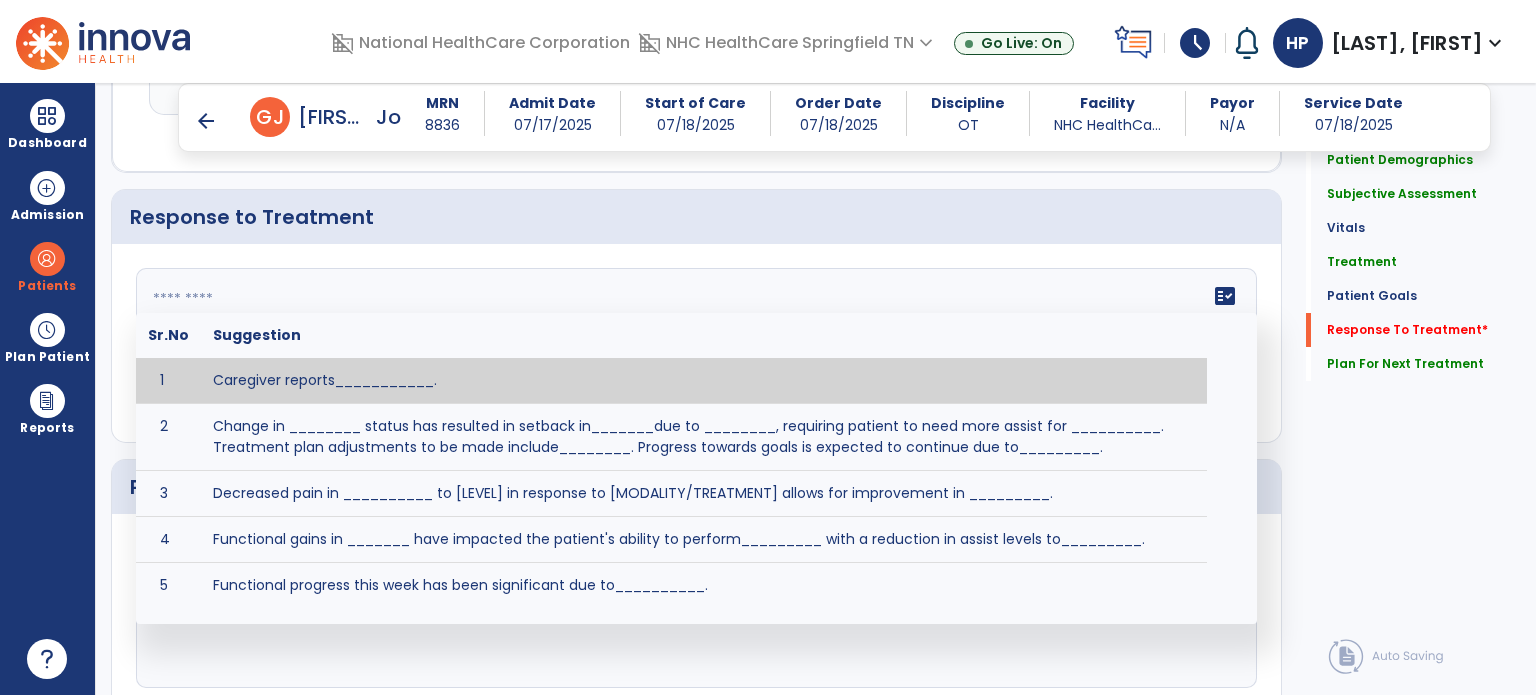 click 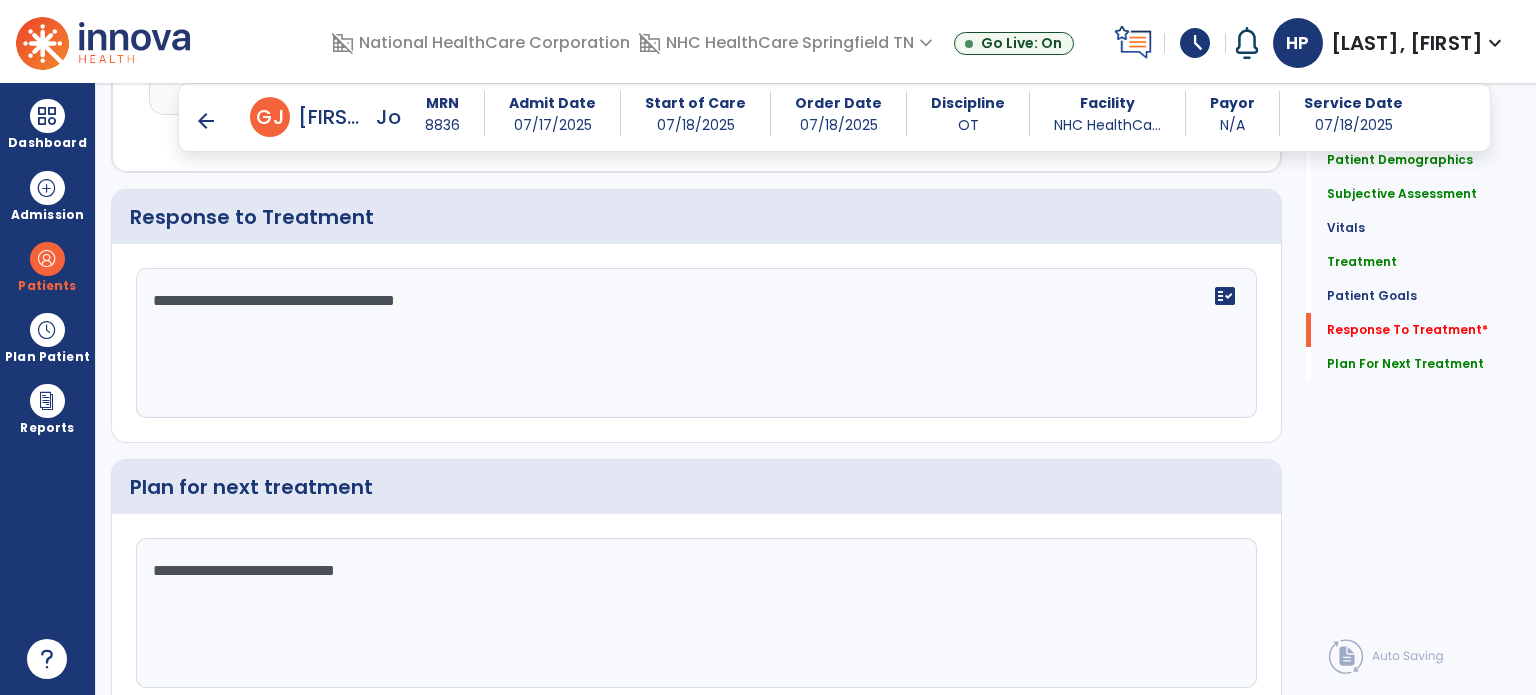 scroll, scrollTop: 2524, scrollLeft: 0, axis: vertical 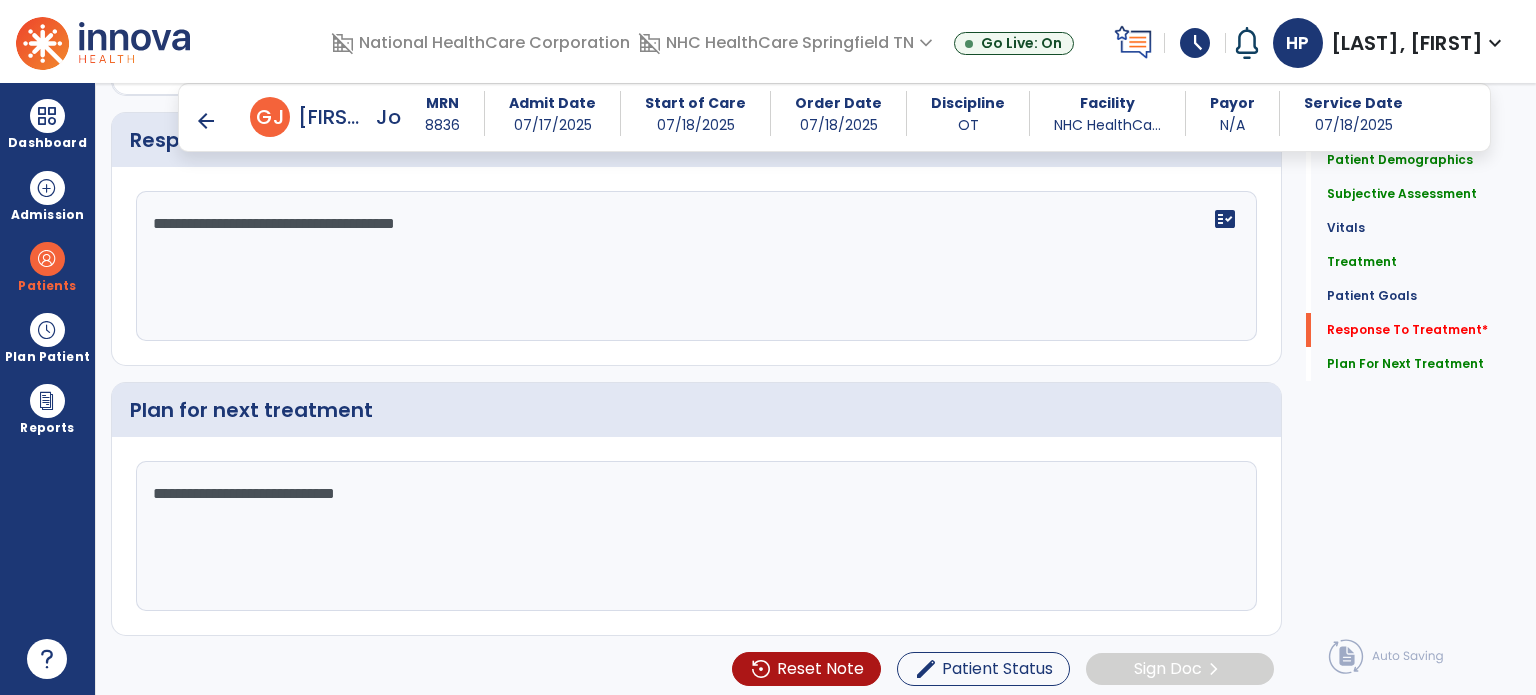 click on "**********" 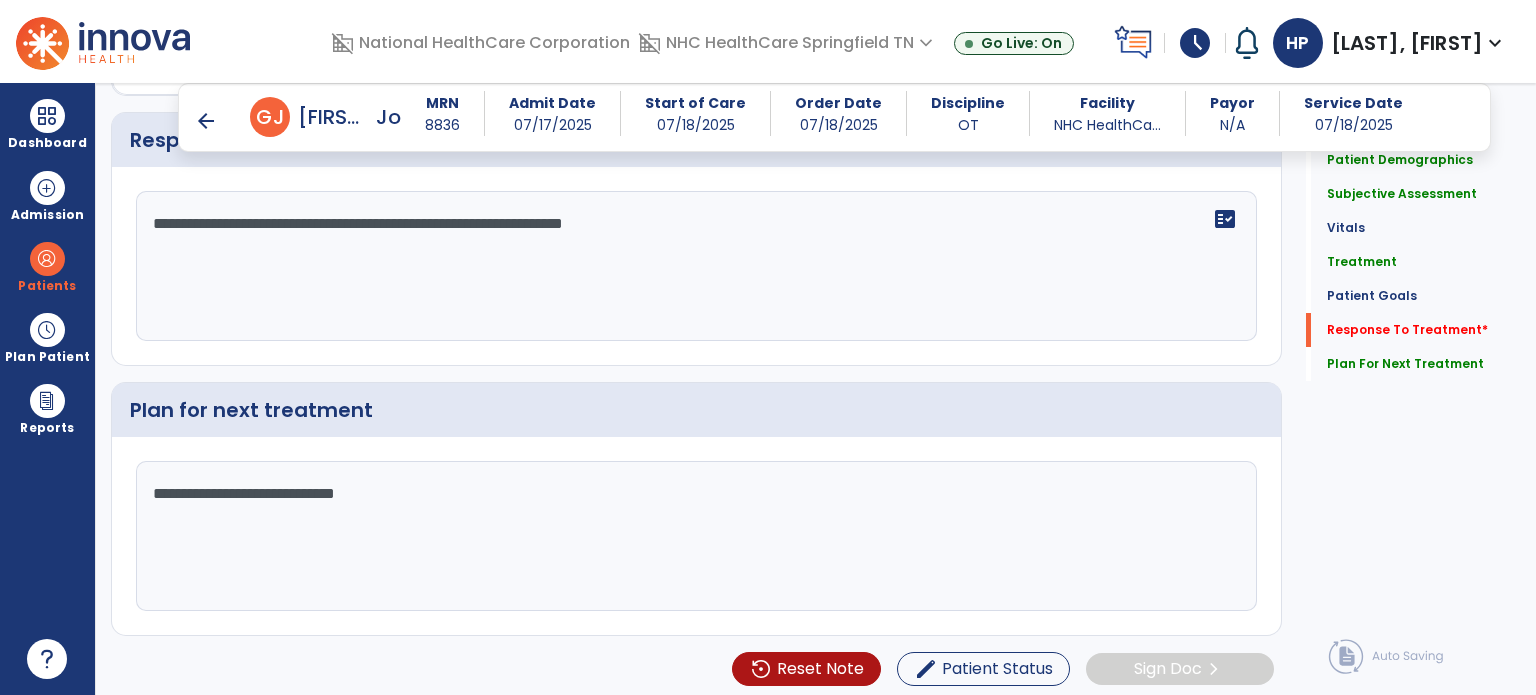 type on "**********" 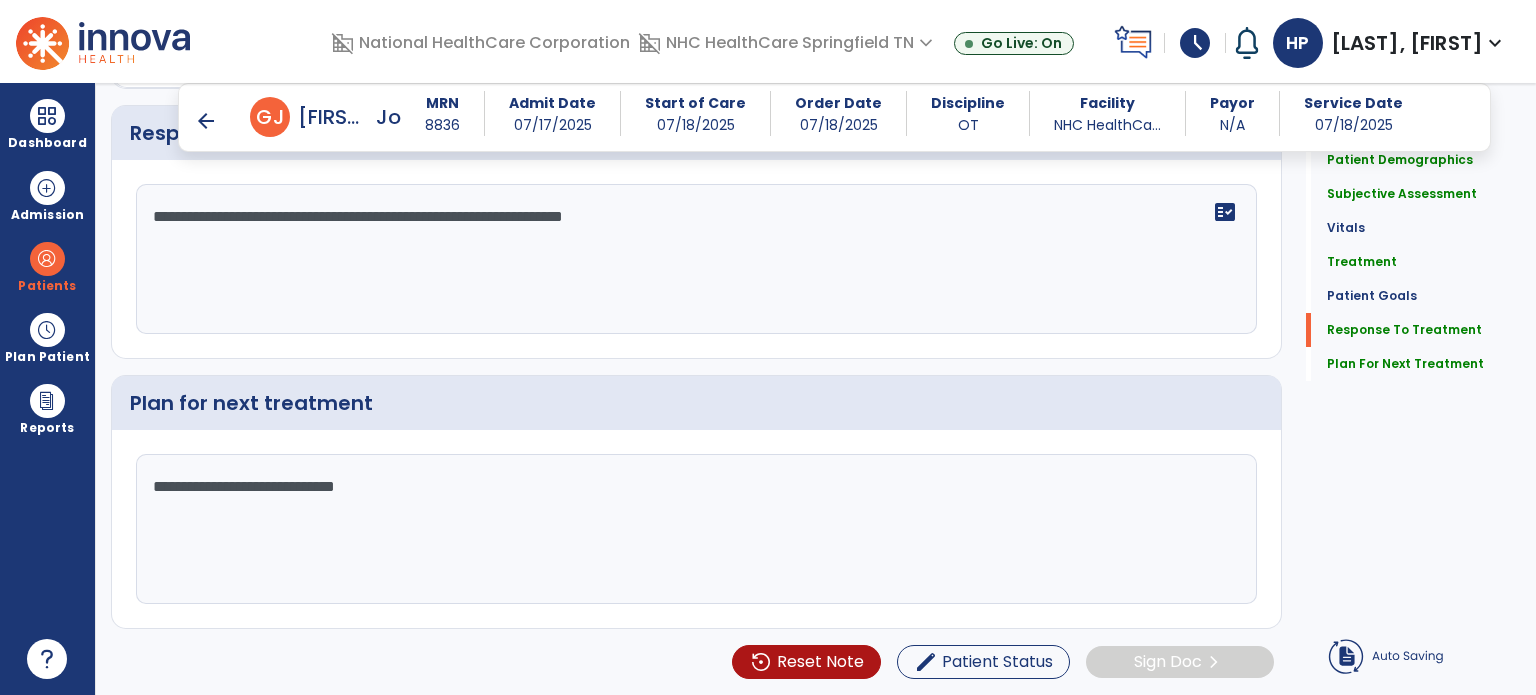 click on "**********" 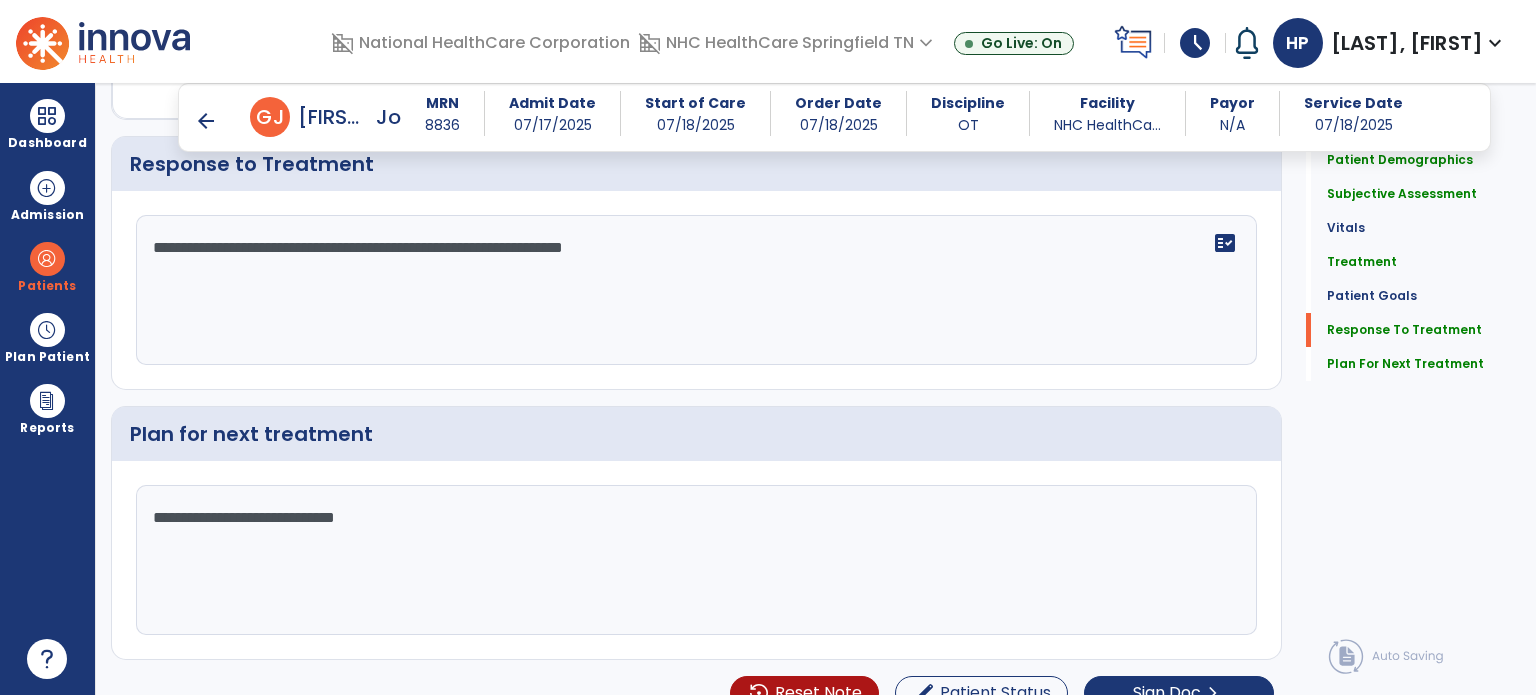 scroll, scrollTop: 2524, scrollLeft: 0, axis: vertical 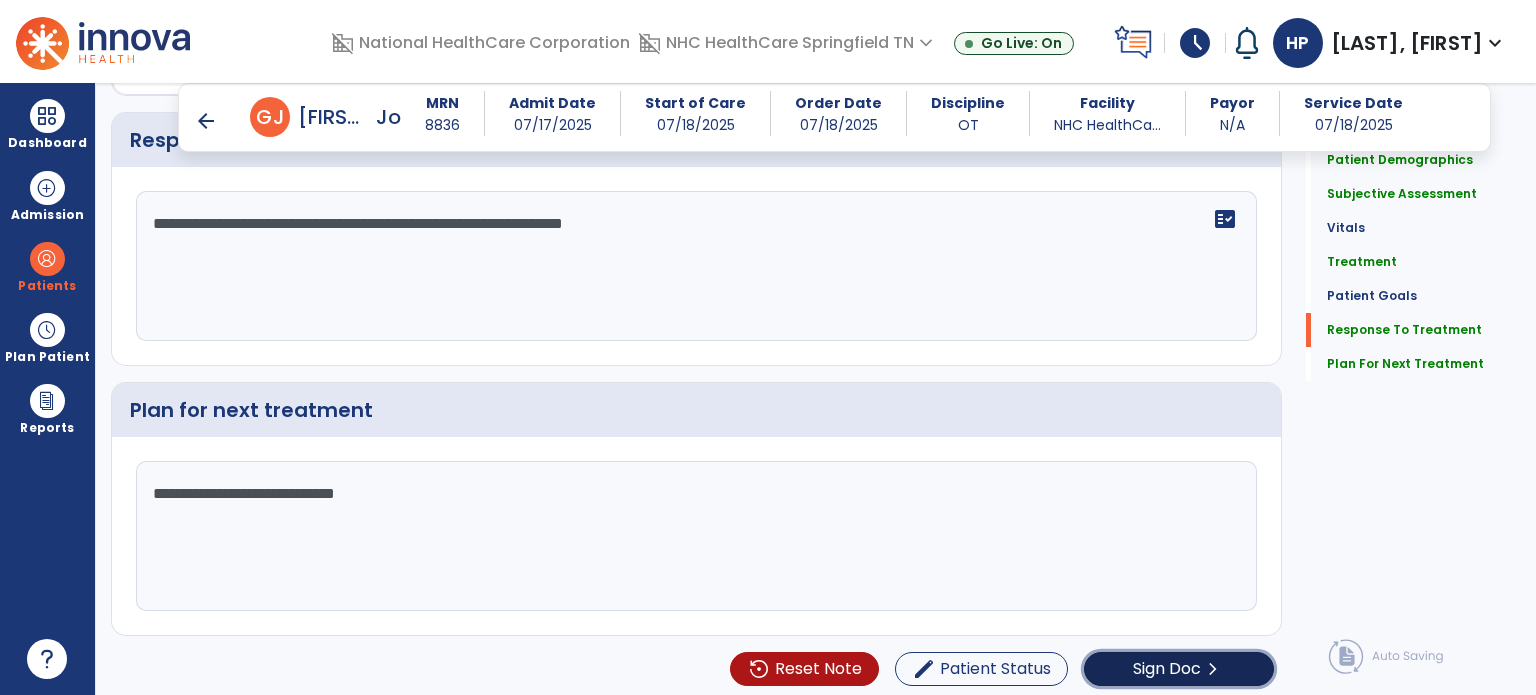 click on "Sign Doc  chevron_right" 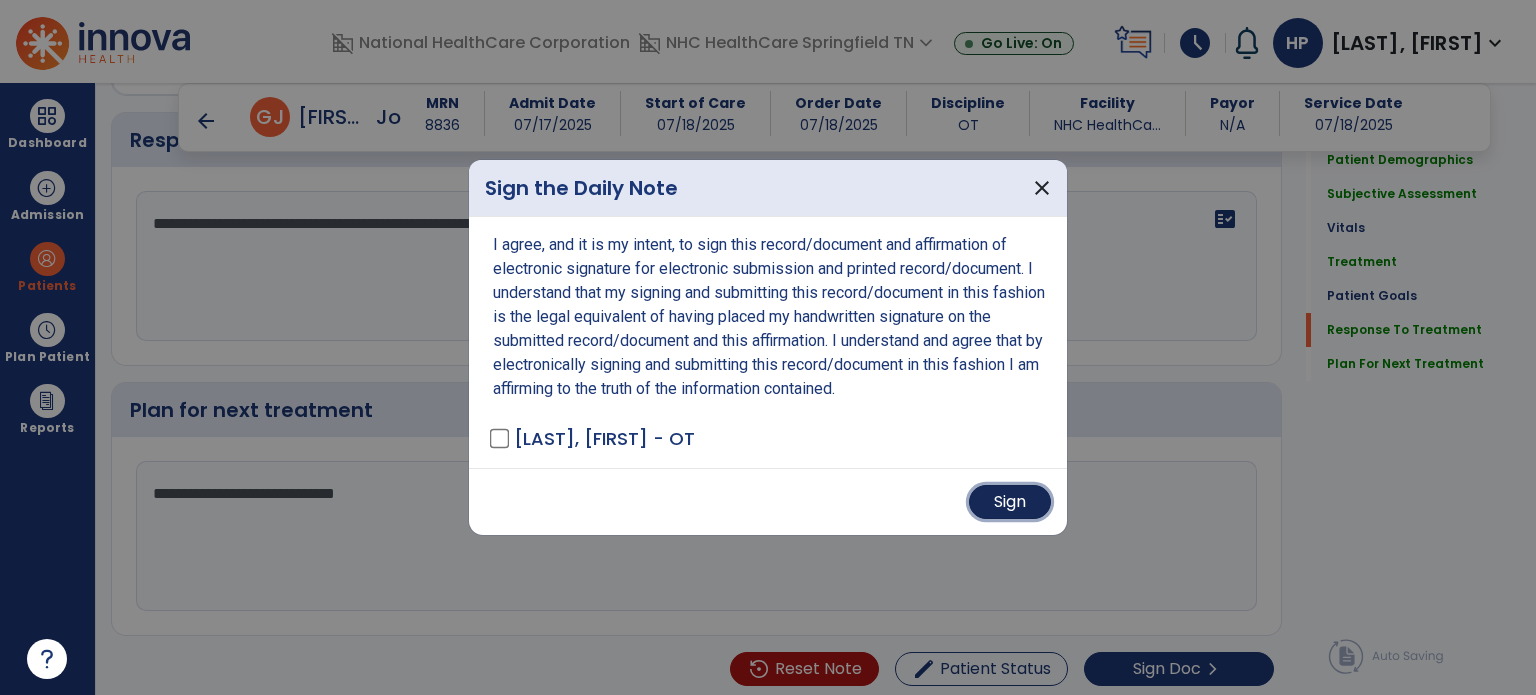 click on "Sign" at bounding box center [1010, 502] 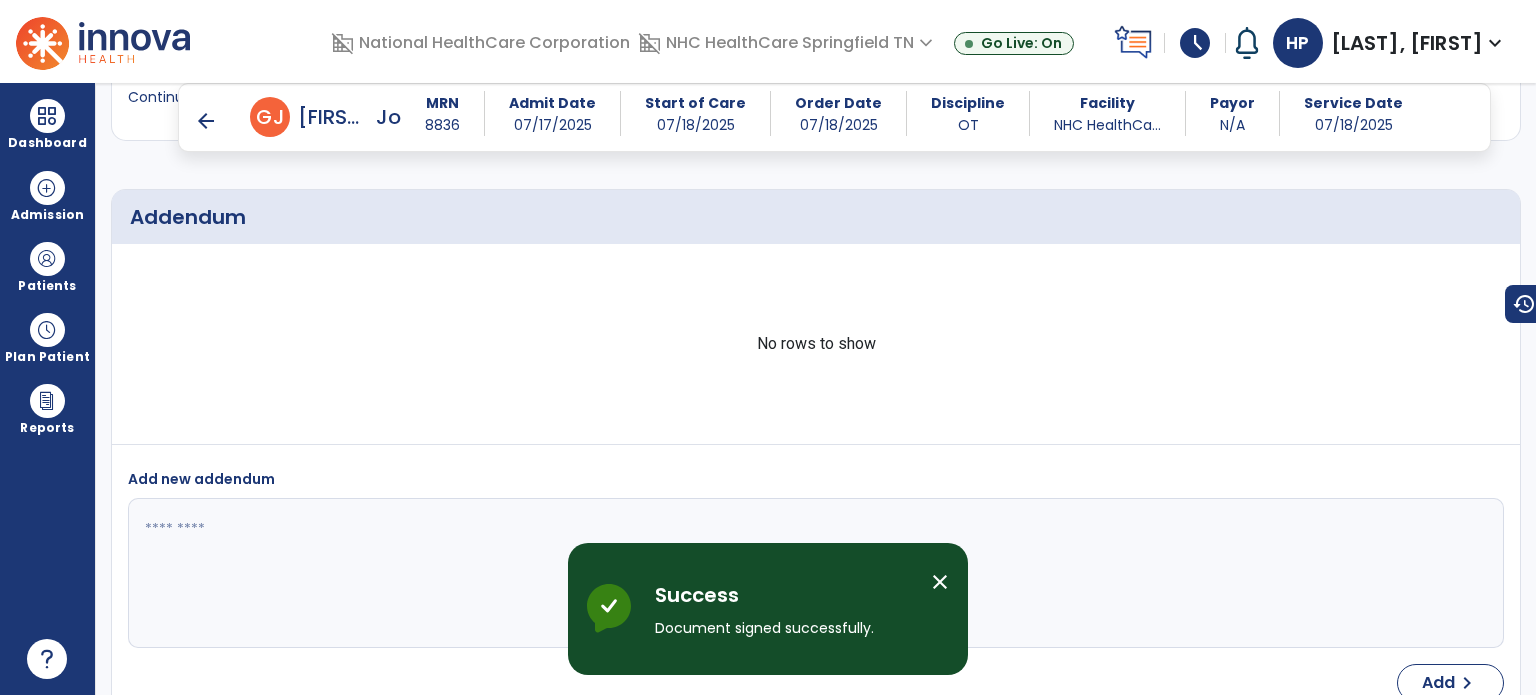 scroll, scrollTop: 3377, scrollLeft: 0, axis: vertical 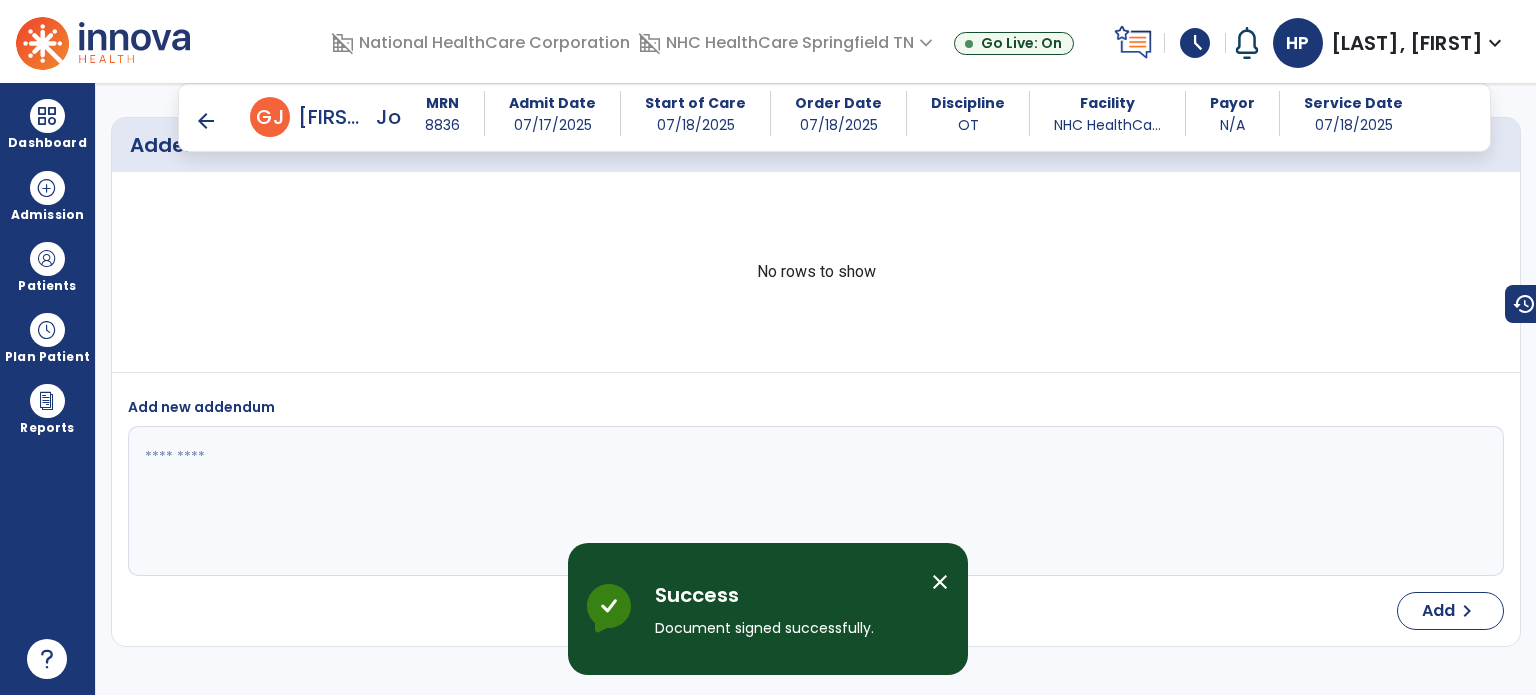 click on "arrow_back" at bounding box center [206, 121] 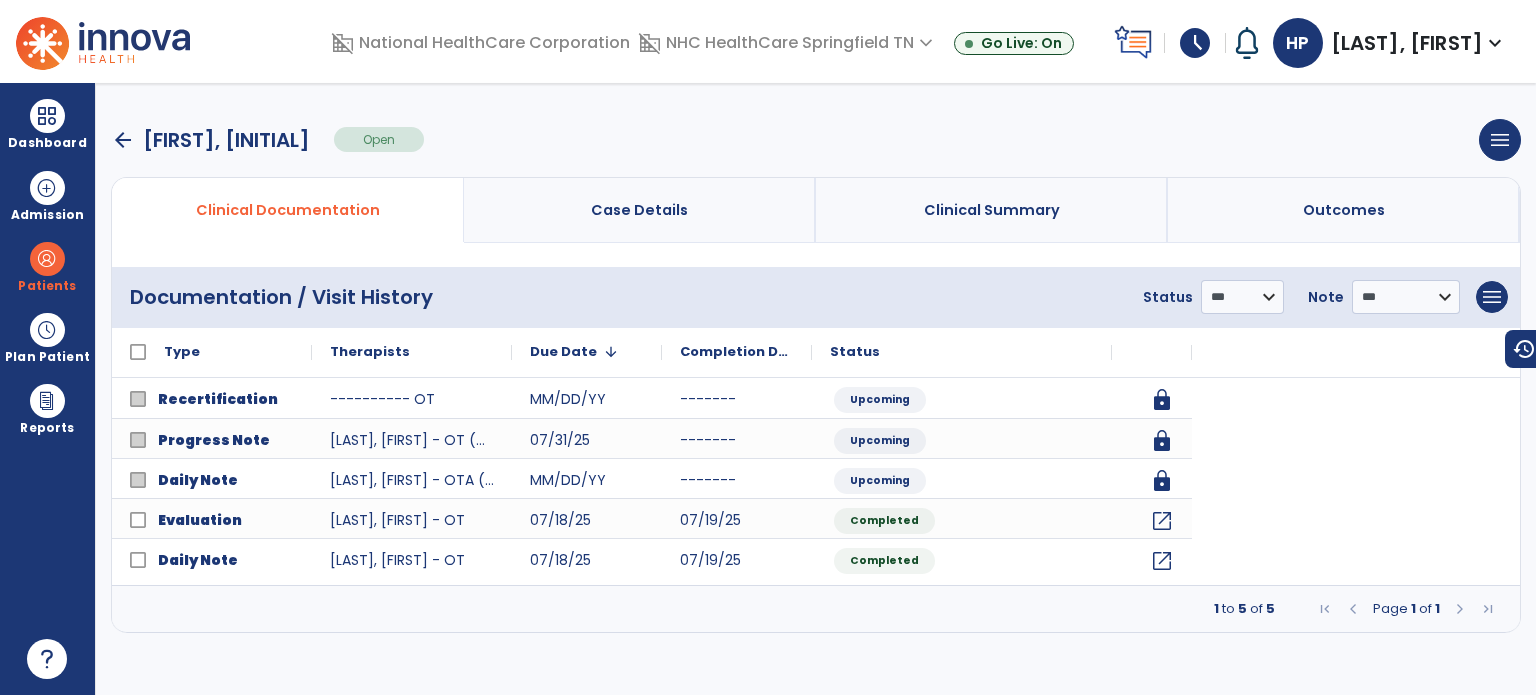 scroll, scrollTop: 0, scrollLeft: 0, axis: both 